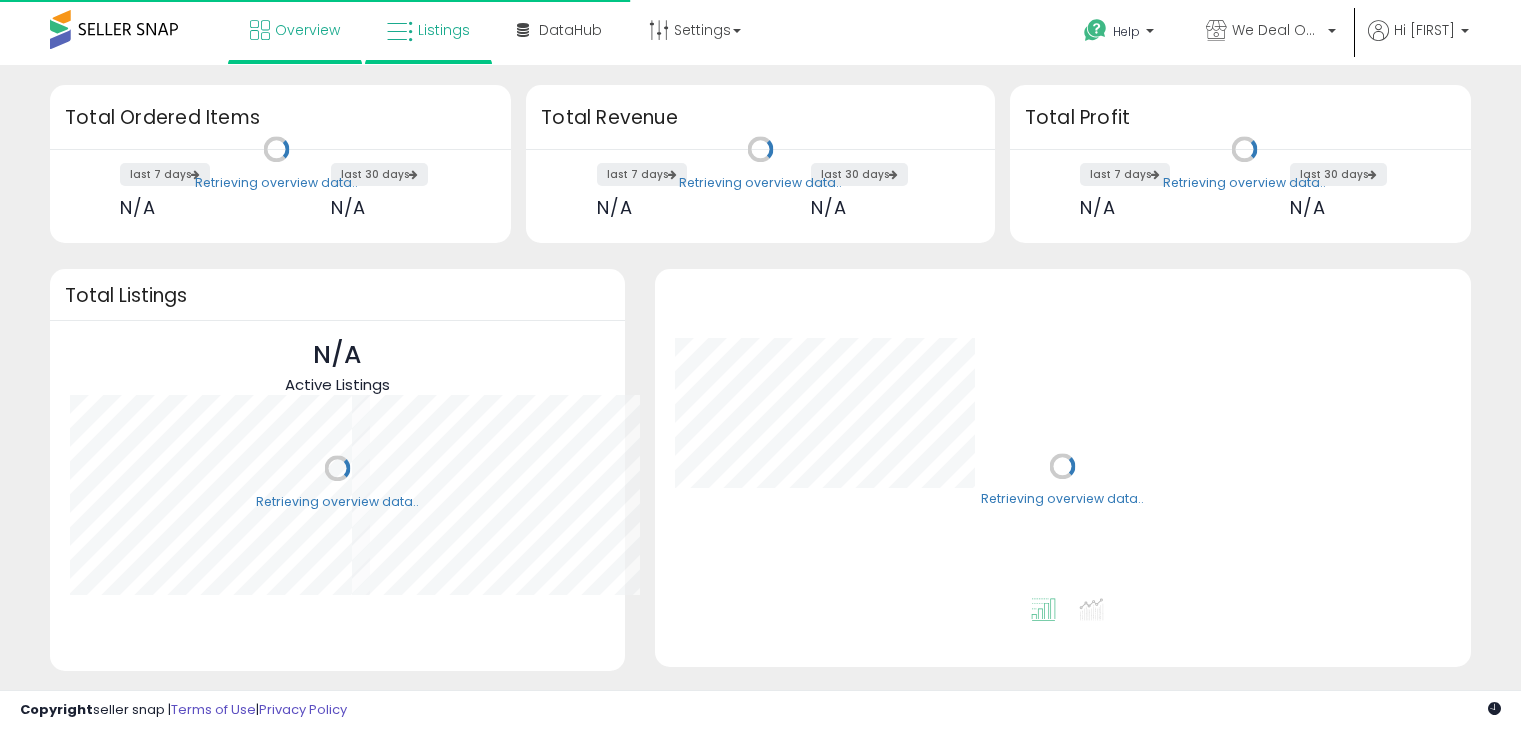 scroll, scrollTop: 0, scrollLeft: 0, axis: both 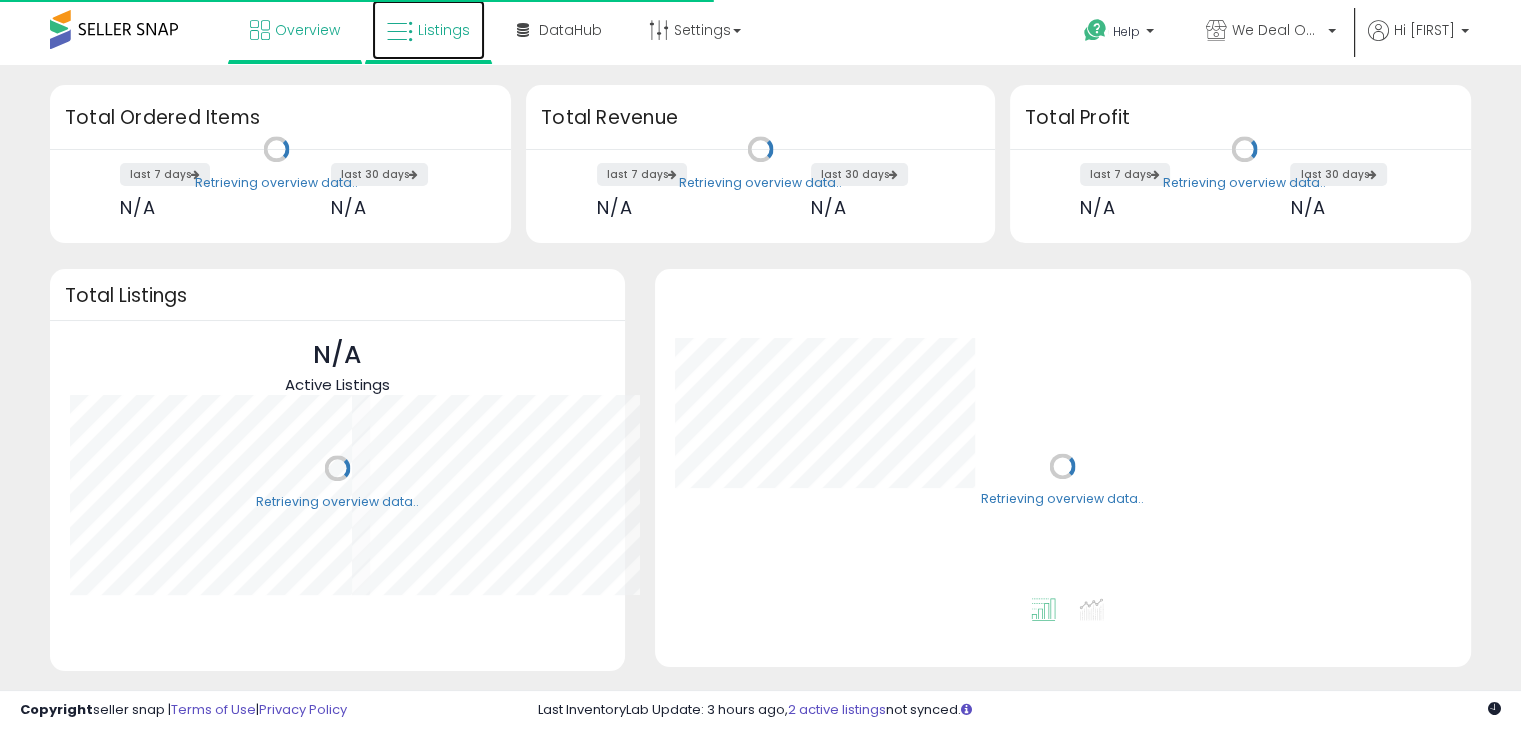 click on "Listings" at bounding box center (444, 30) 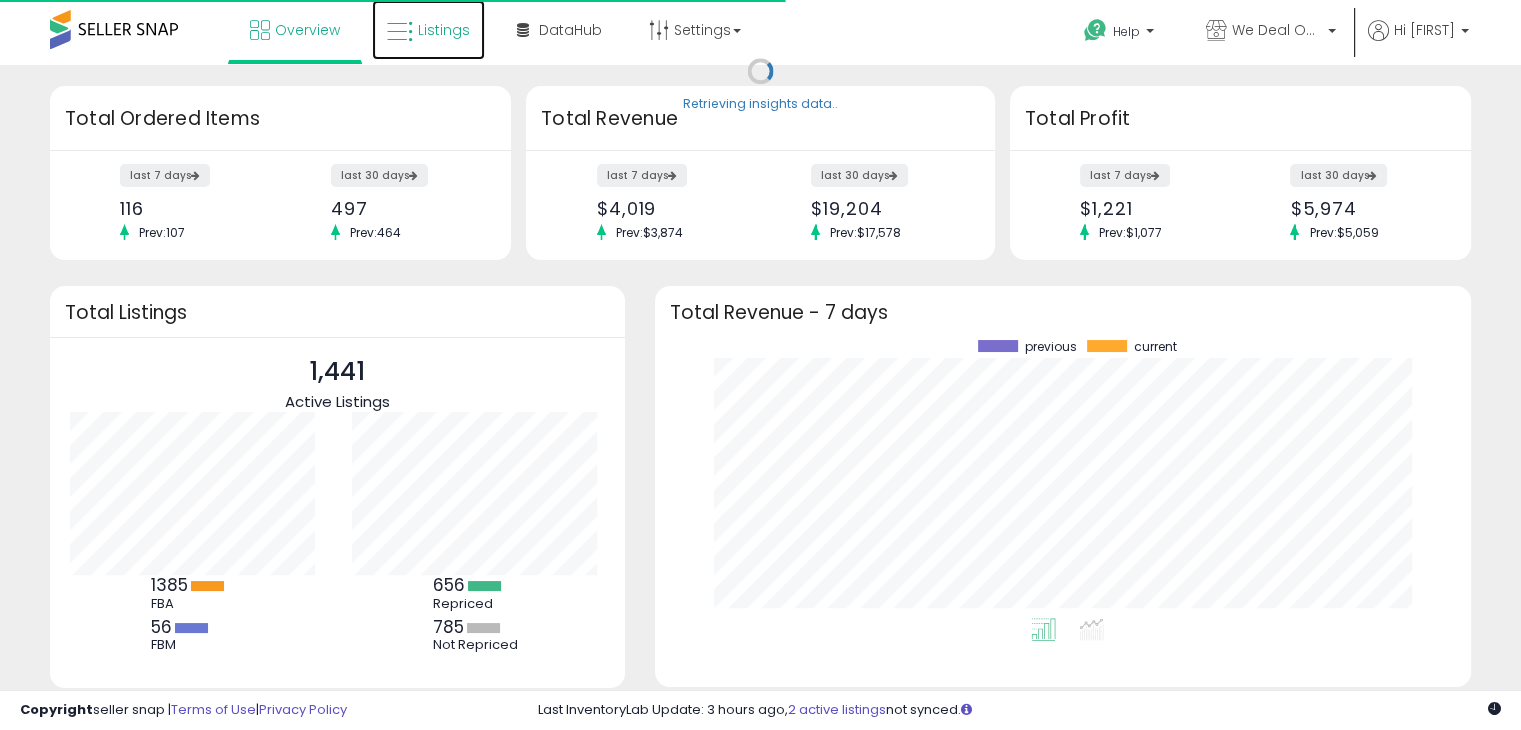 scroll, scrollTop: 999800, scrollLeft: 999725, axis: both 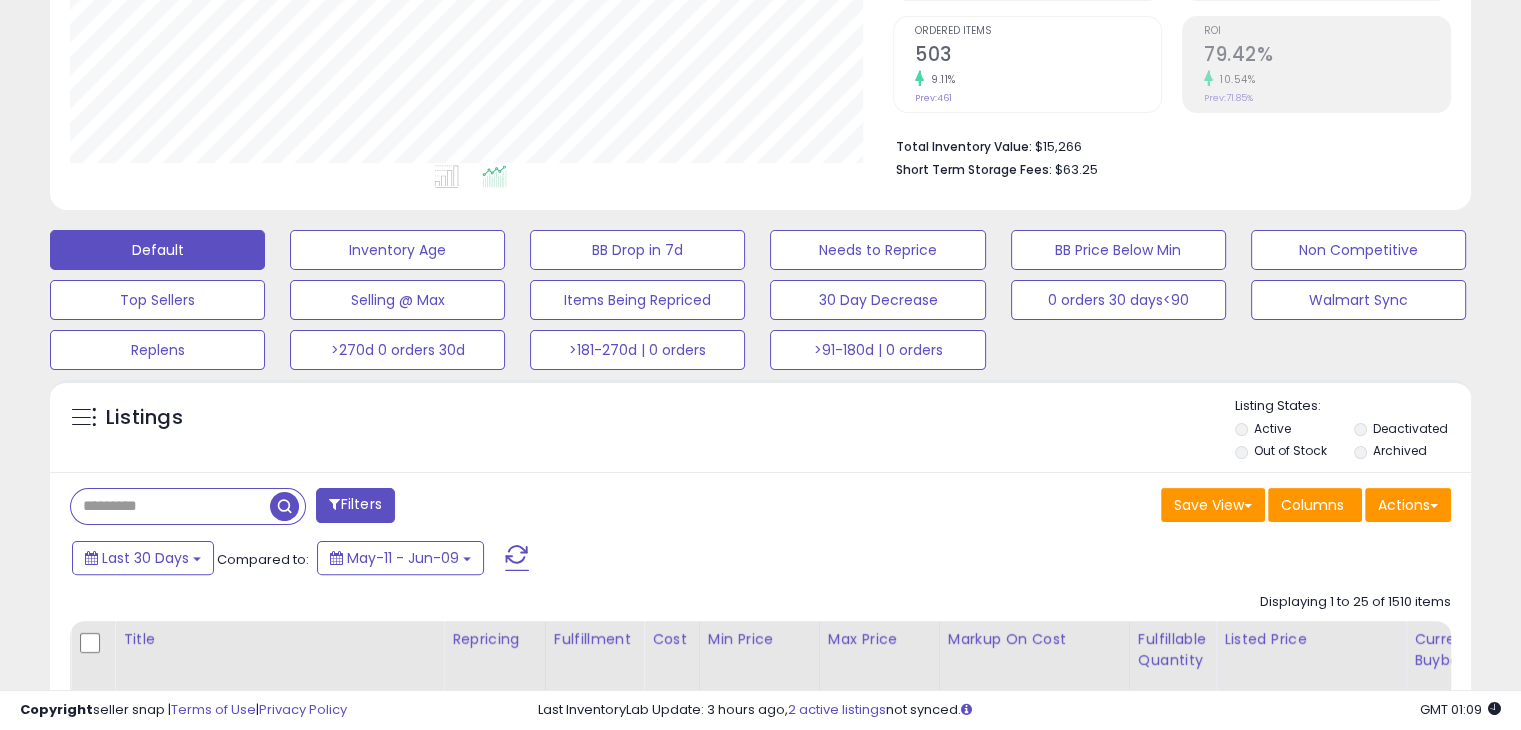 click at bounding box center [170, 506] 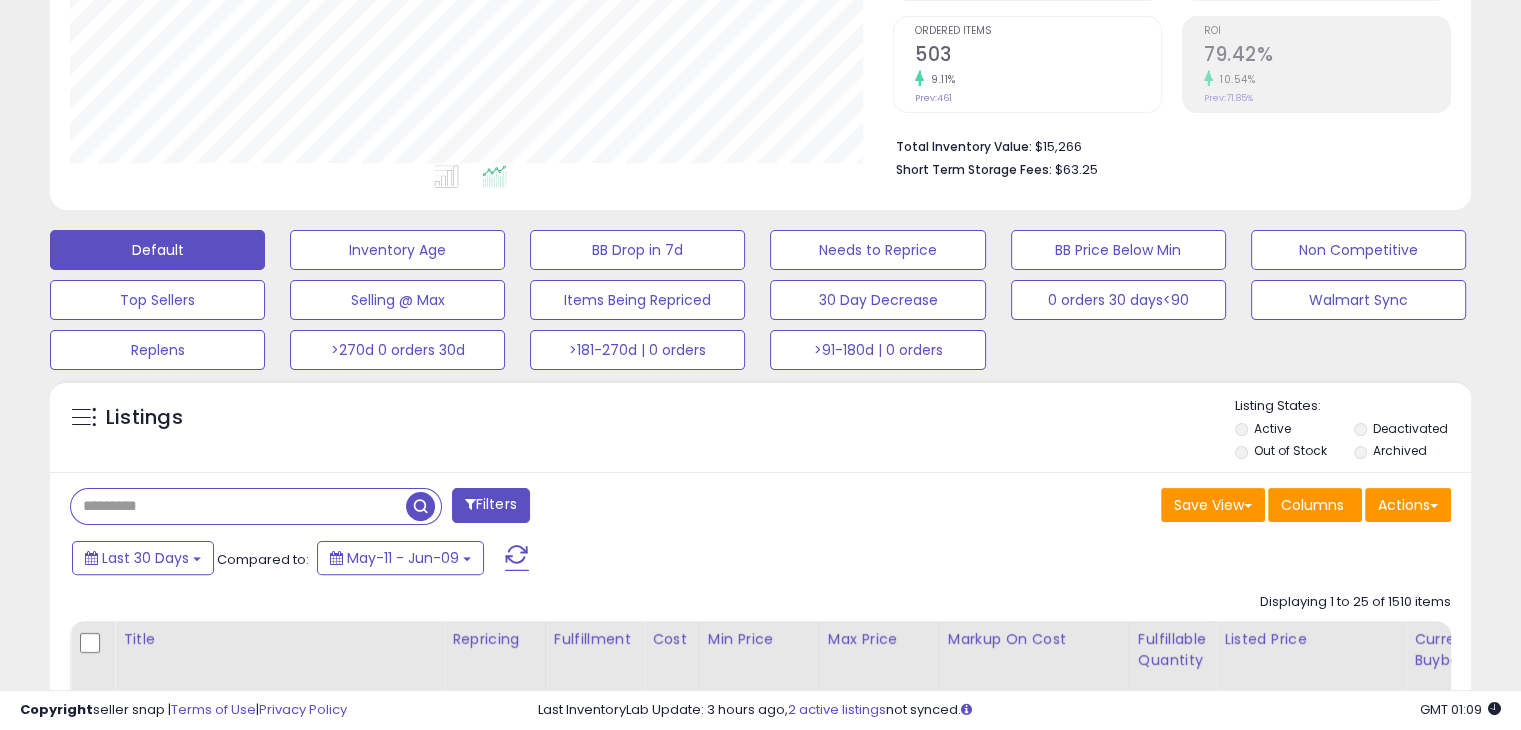 paste on "**********" 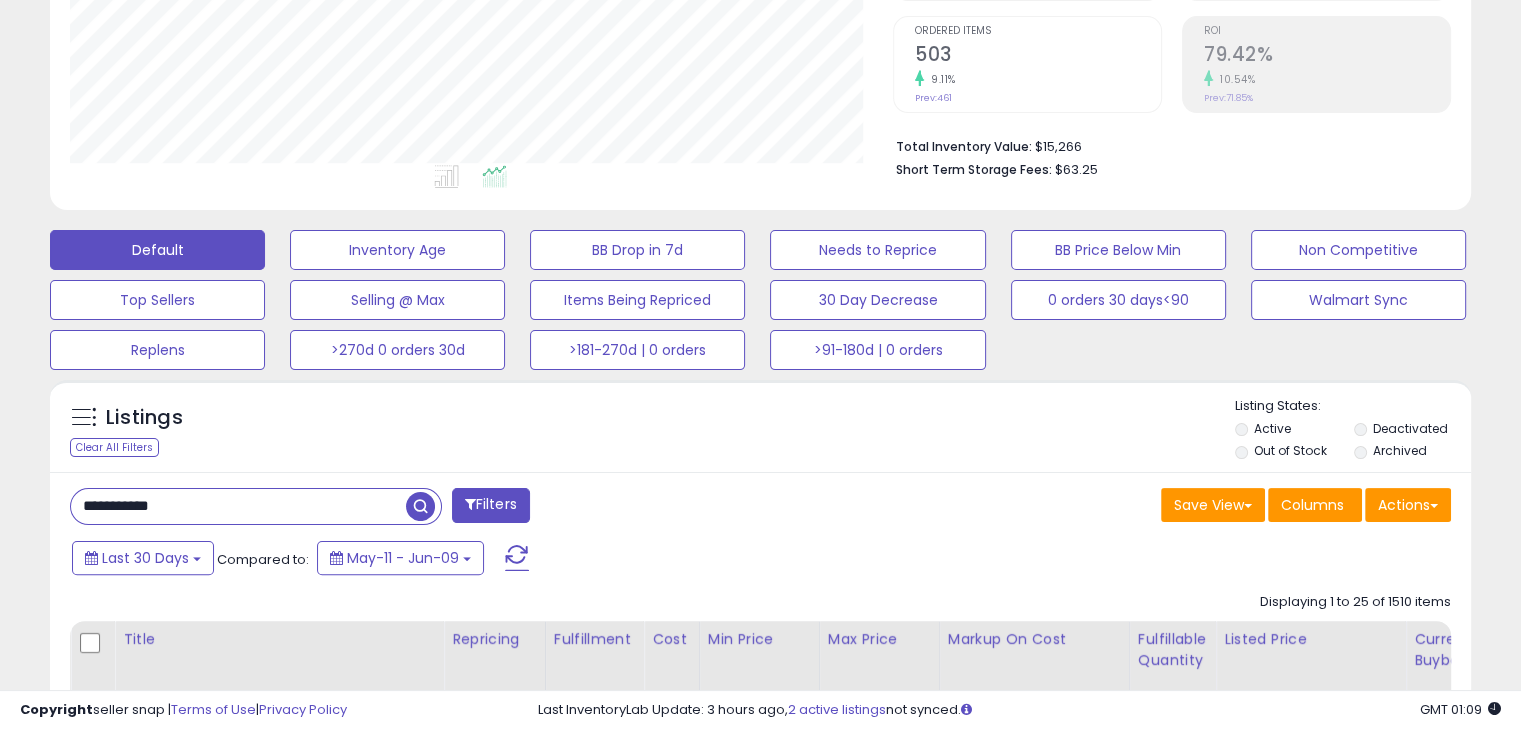 type on "**********" 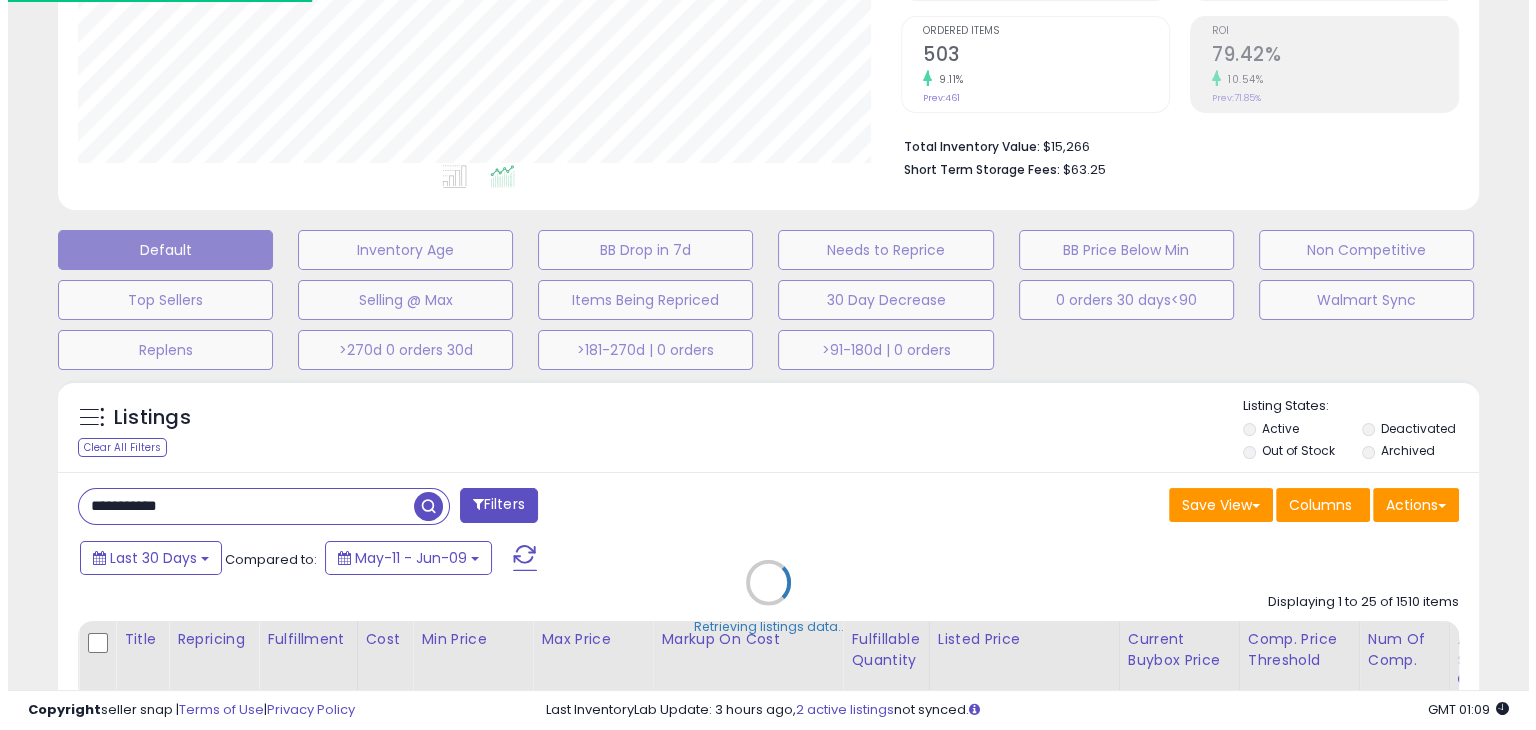 scroll, scrollTop: 999589, scrollLeft: 999168, axis: both 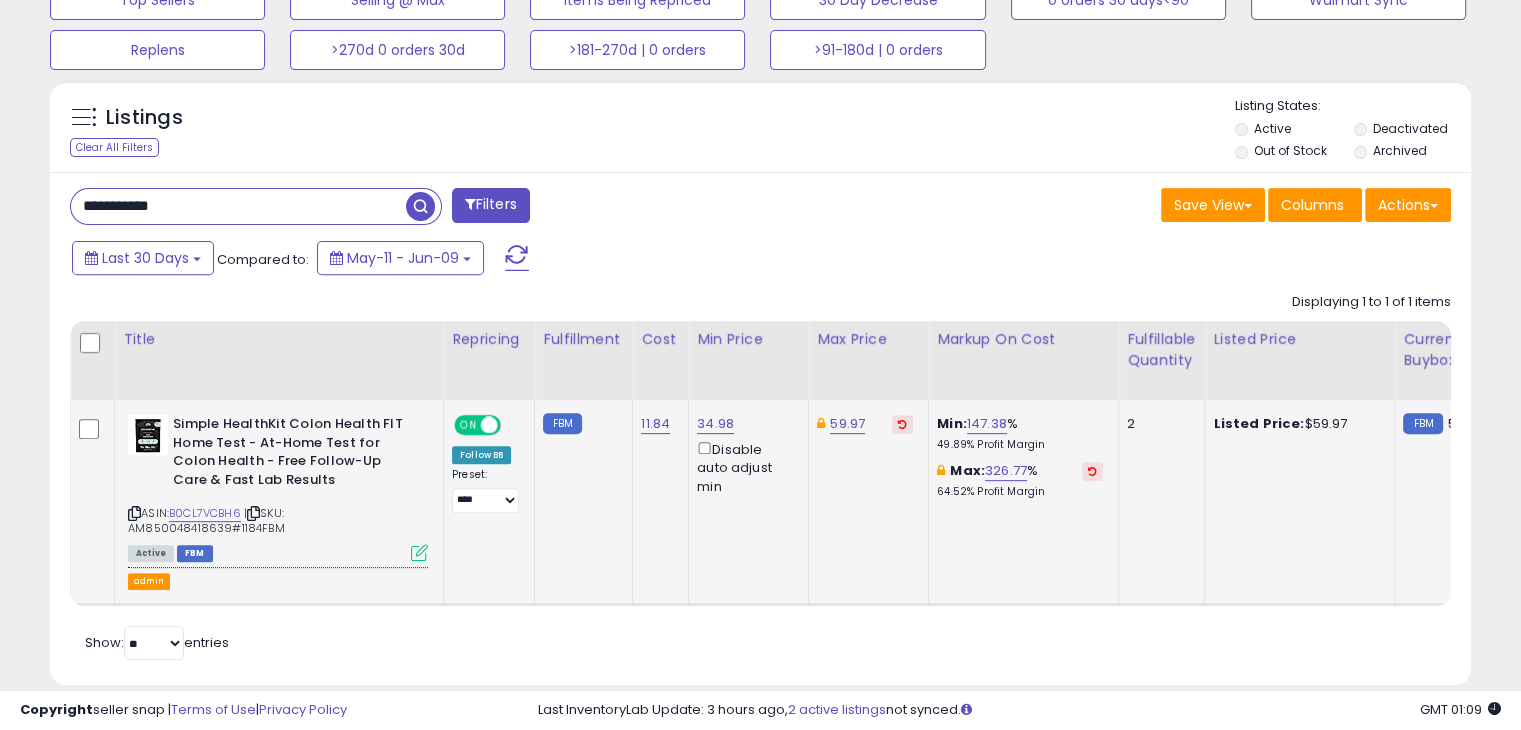 click on "|   SKU: AM850048418639#1184FBM" at bounding box center [206, 520] 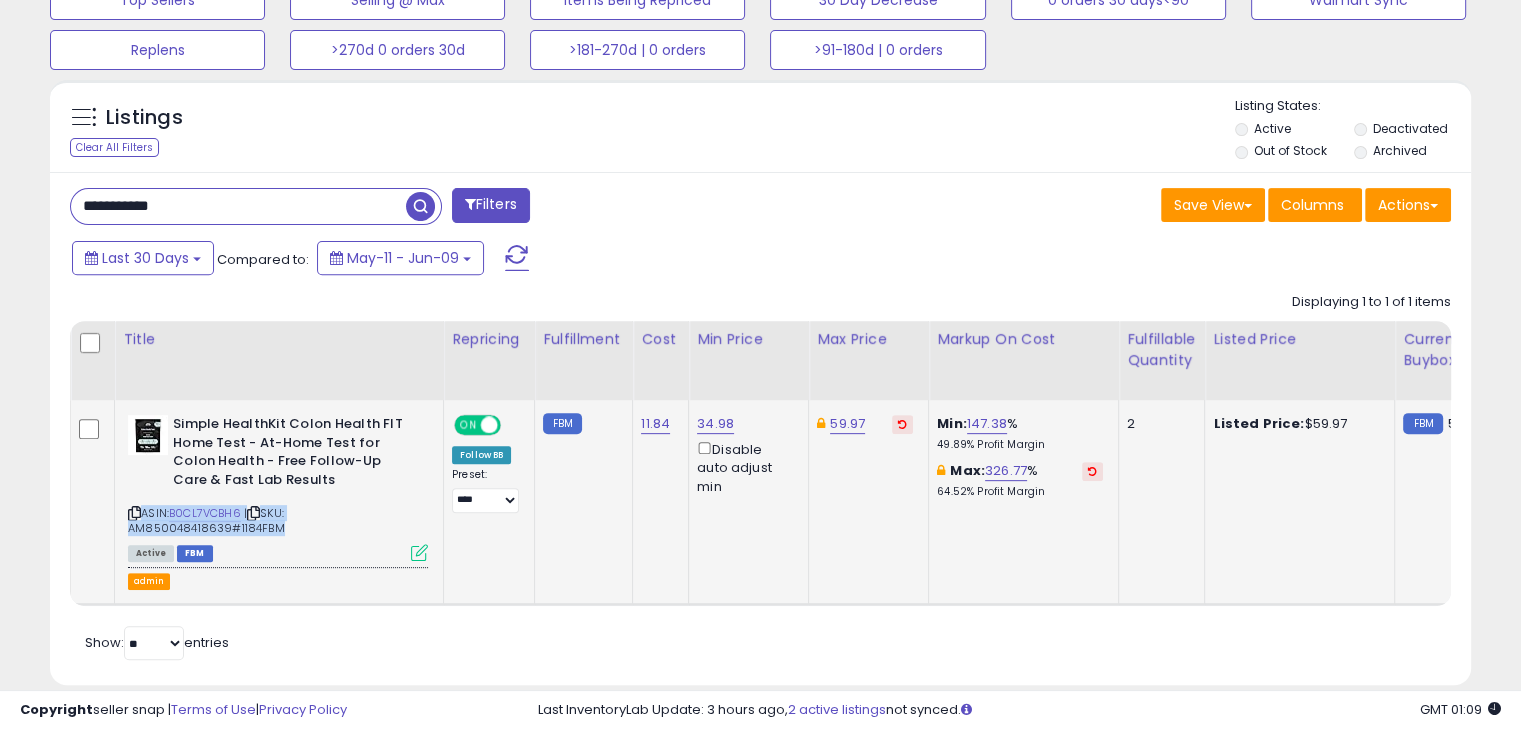 click on "|   SKU: AM850048418639#1184FBM" at bounding box center [206, 520] 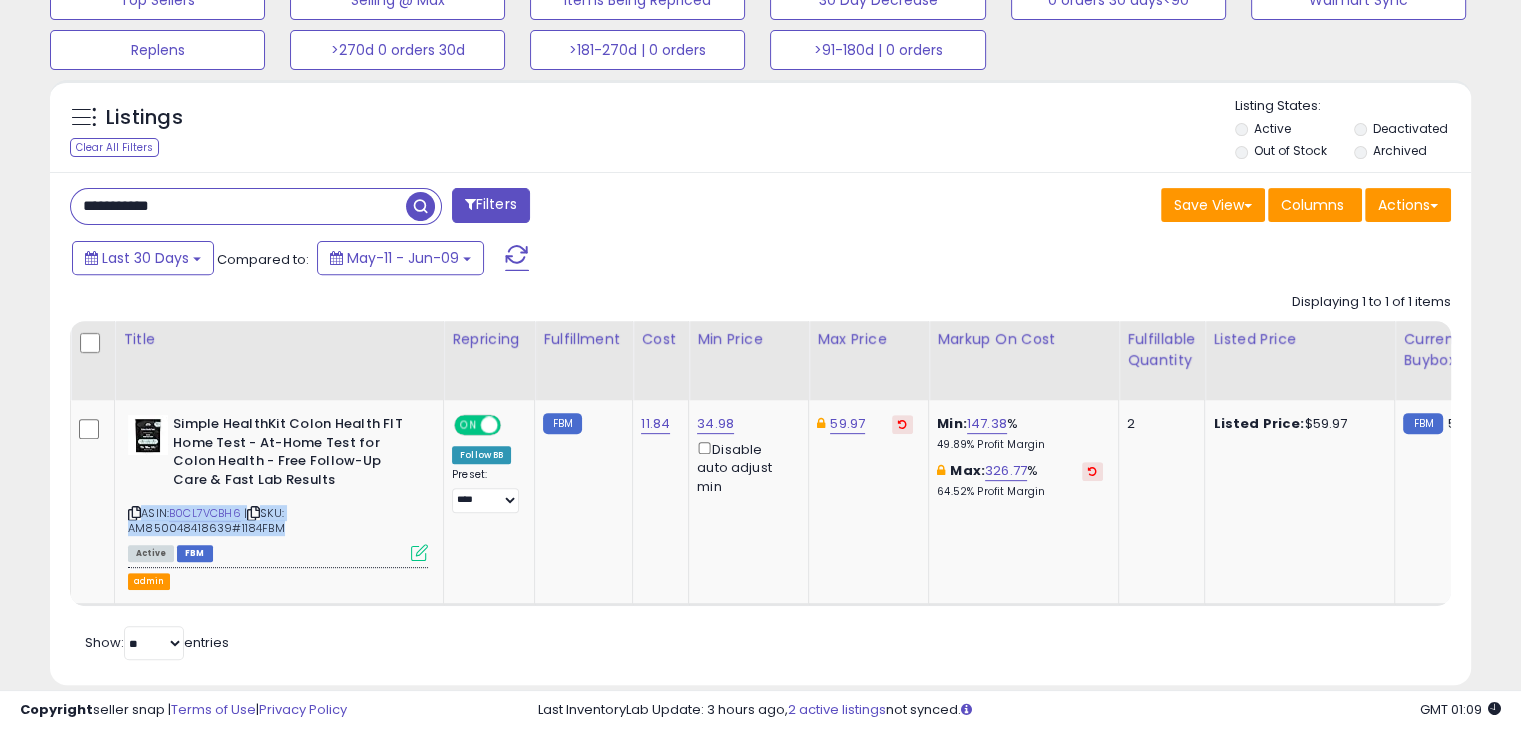 scroll, scrollTop: 0, scrollLeft: 78, axis: horizontal 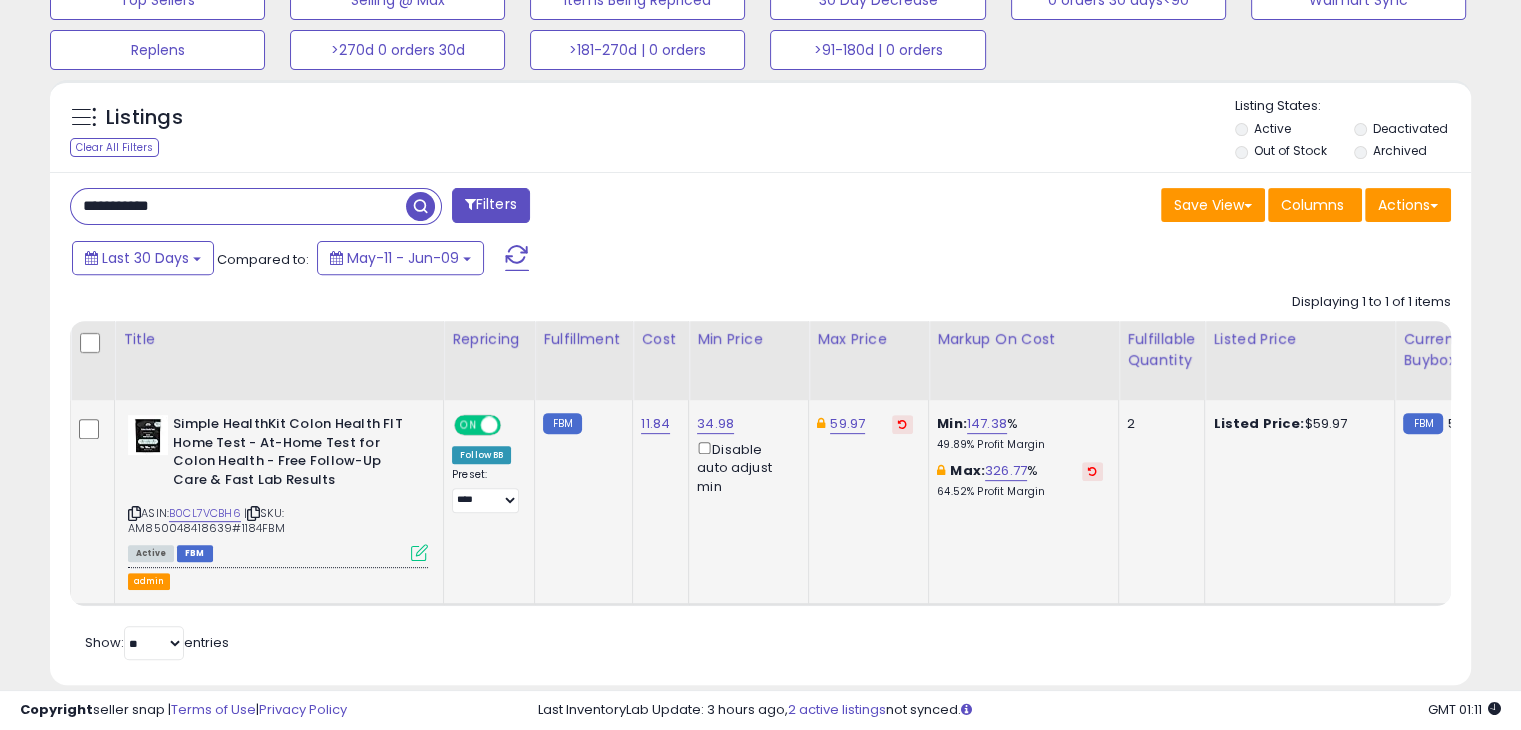 click at bounding box center (419, 552) 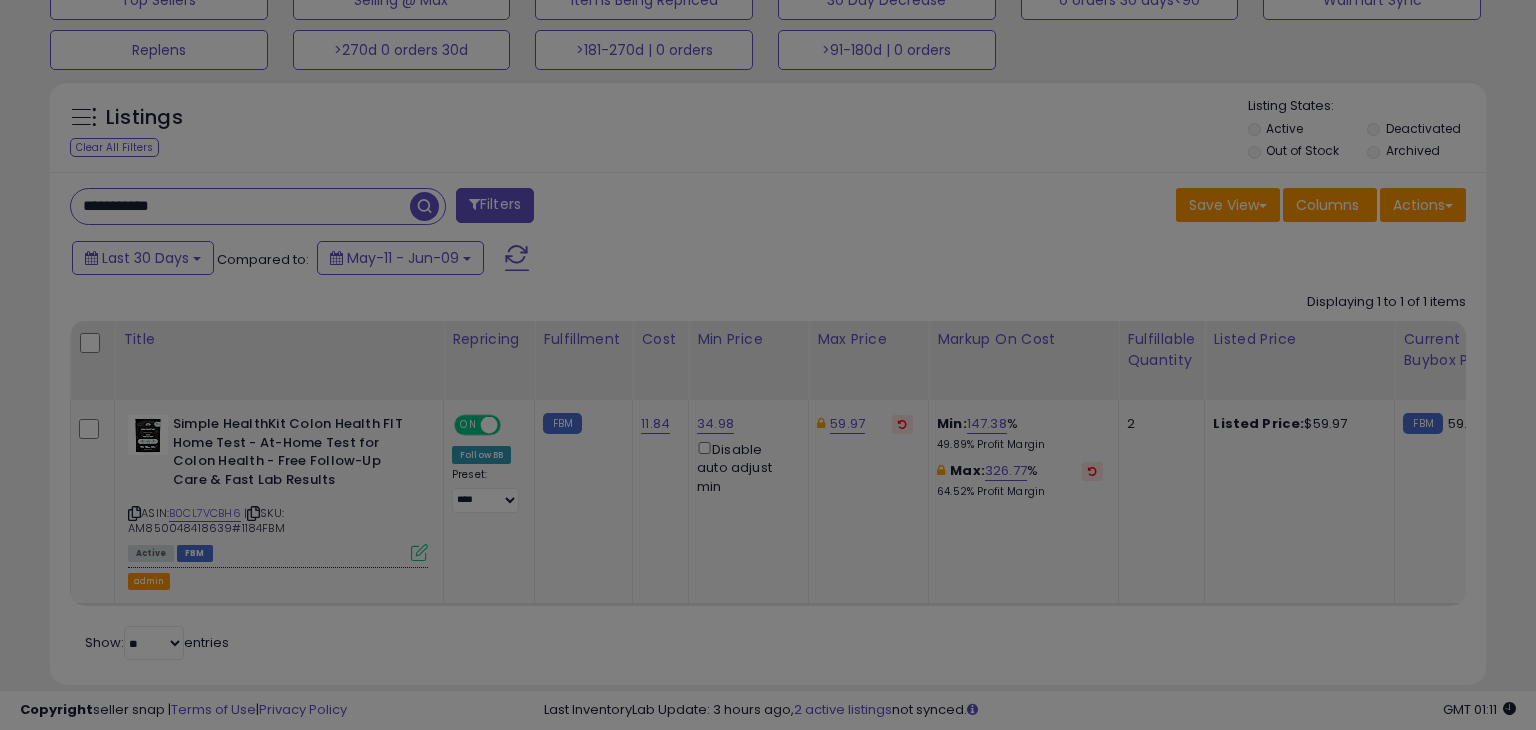 scroll, scrollTop: 999589, scrollLeft: 999168, axis: both 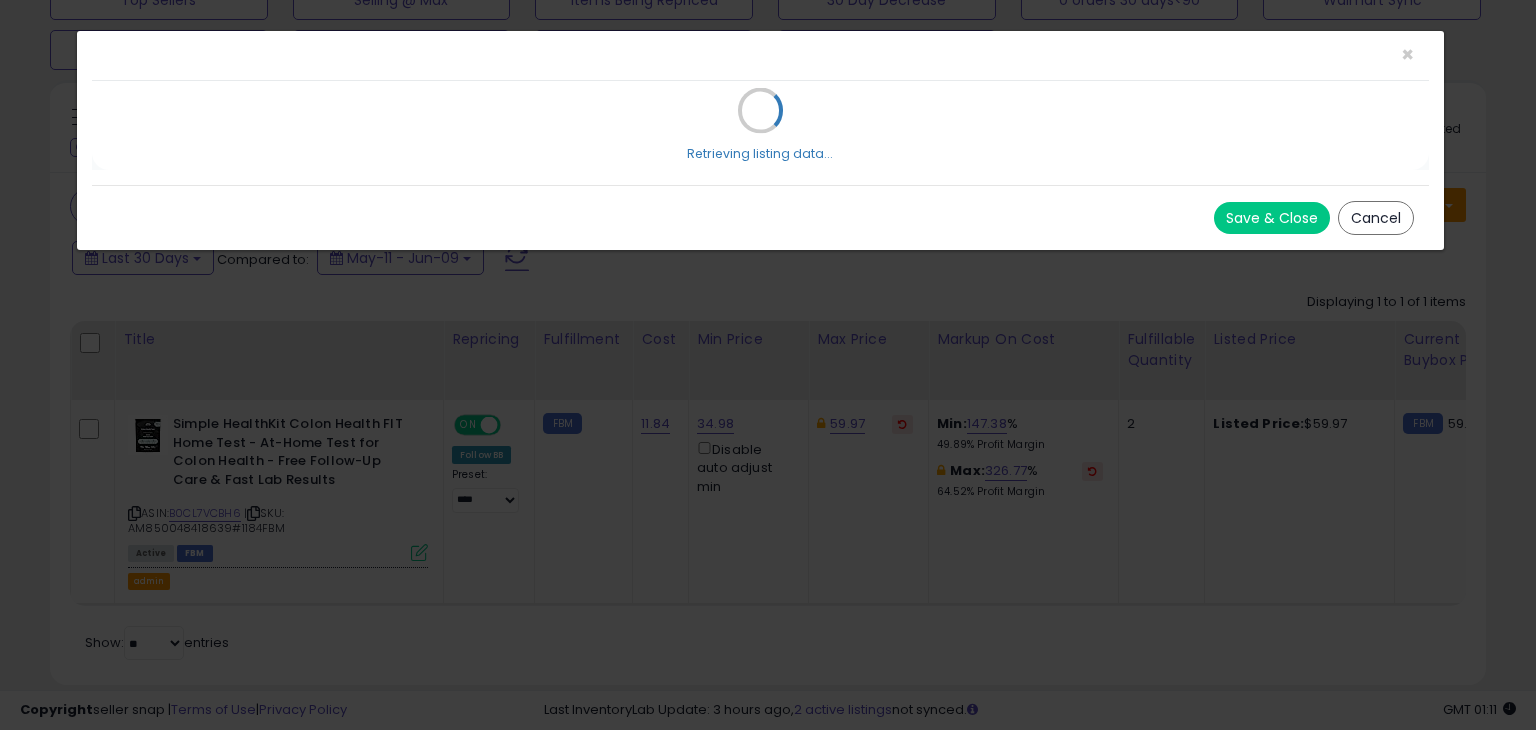 select on "*******" 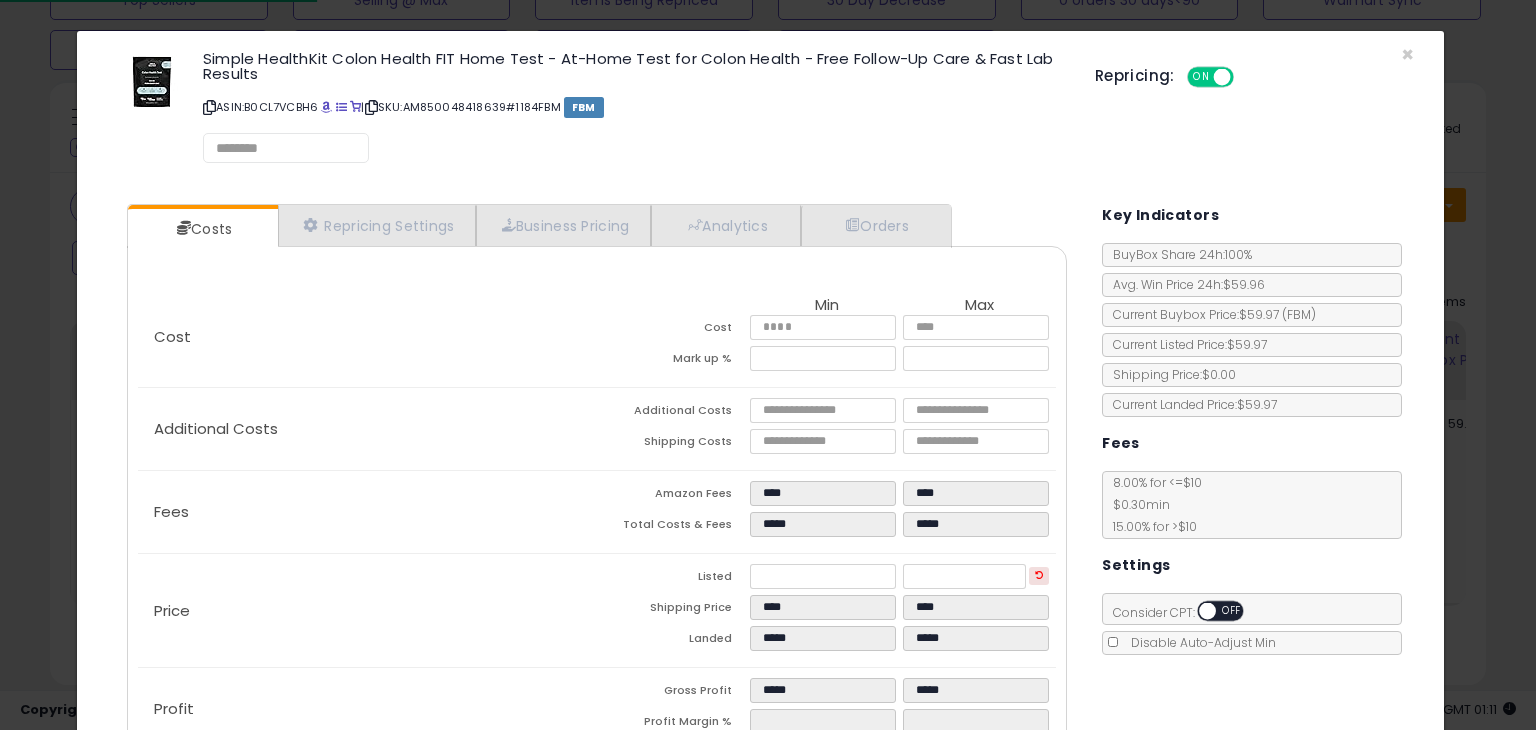 select on "*********" 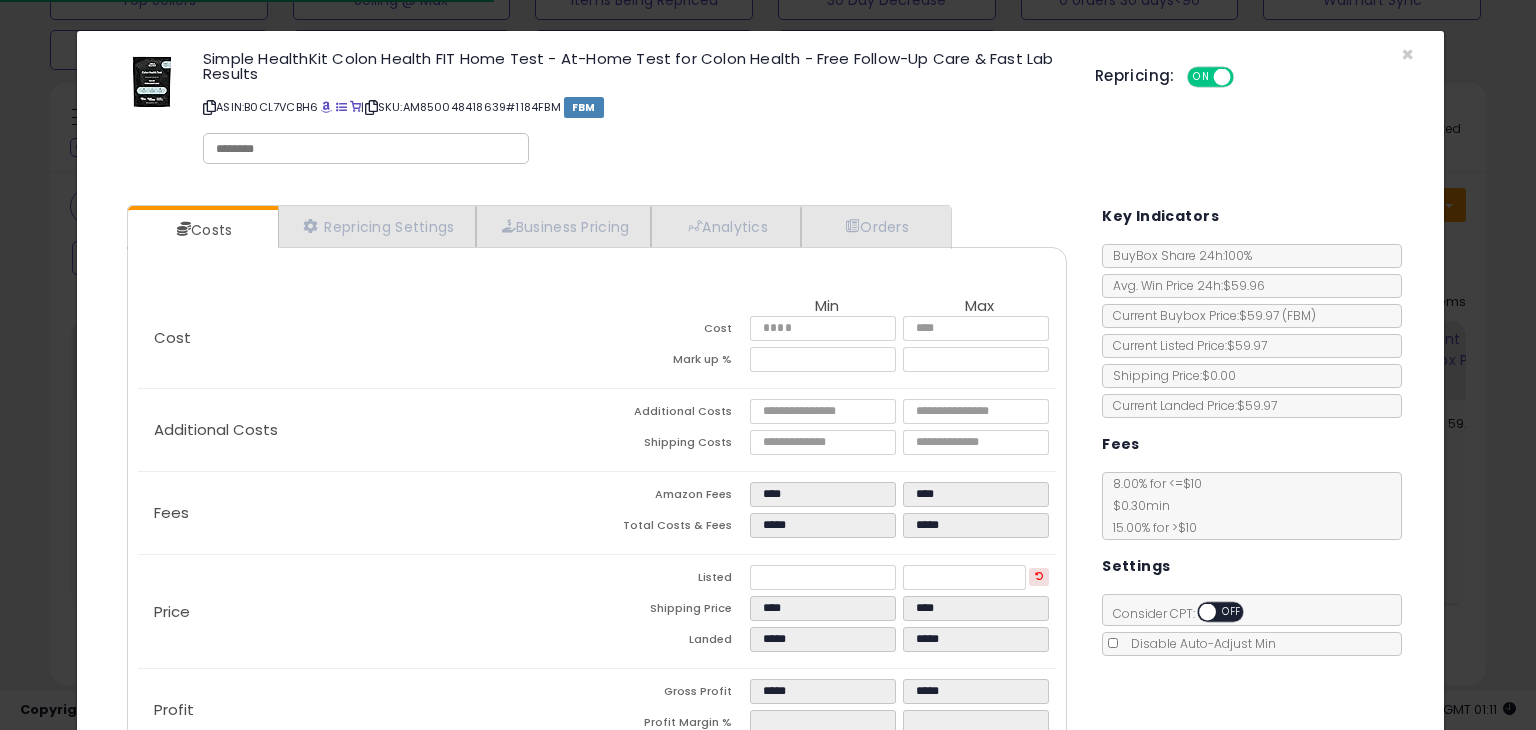 click on "Cost
Min
Max
Cost
*****
*****
Mark up %
******
******
Additional Costs
Additional Costs
****" at bounding box center (597, 509) 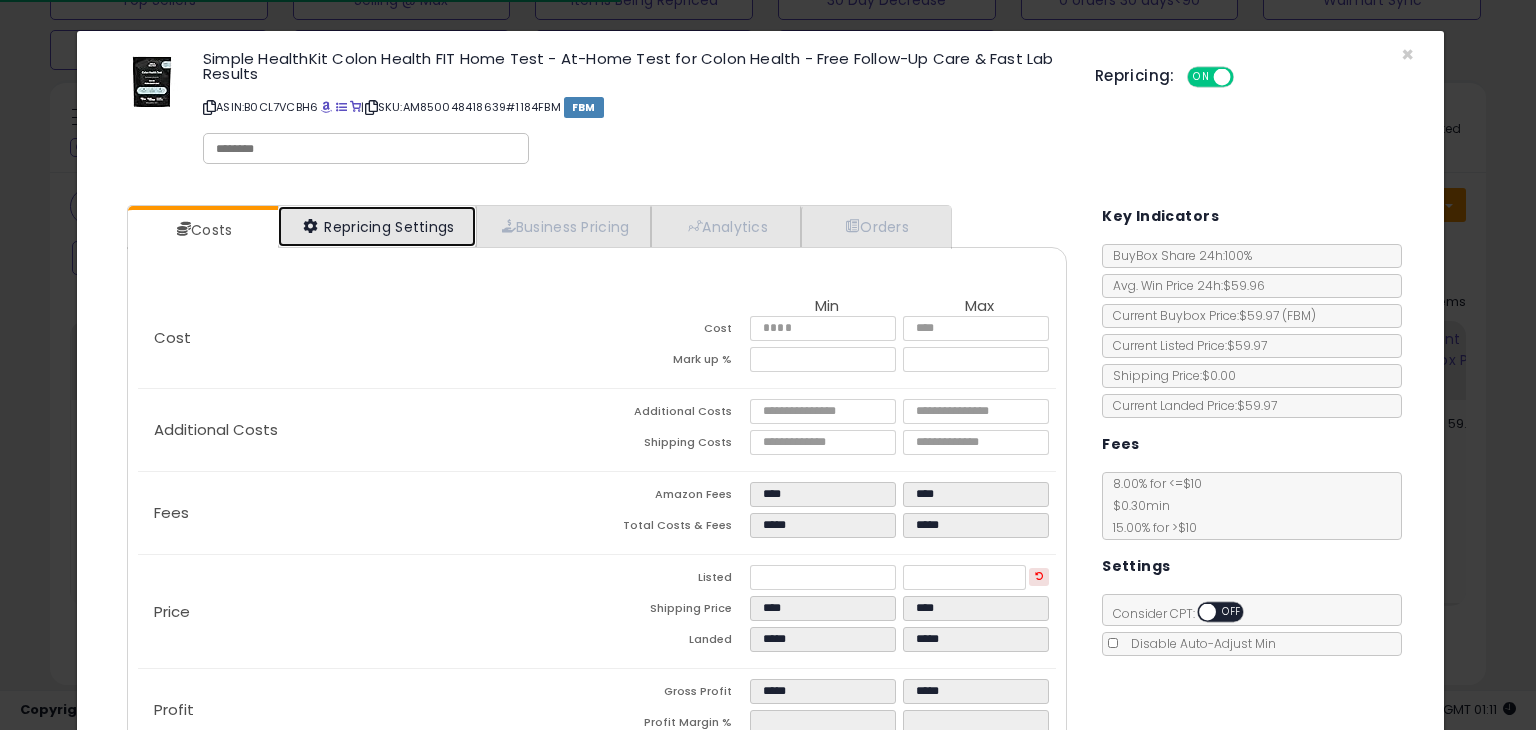 click on "Repricing Settings" at bounding box center (377, 226) 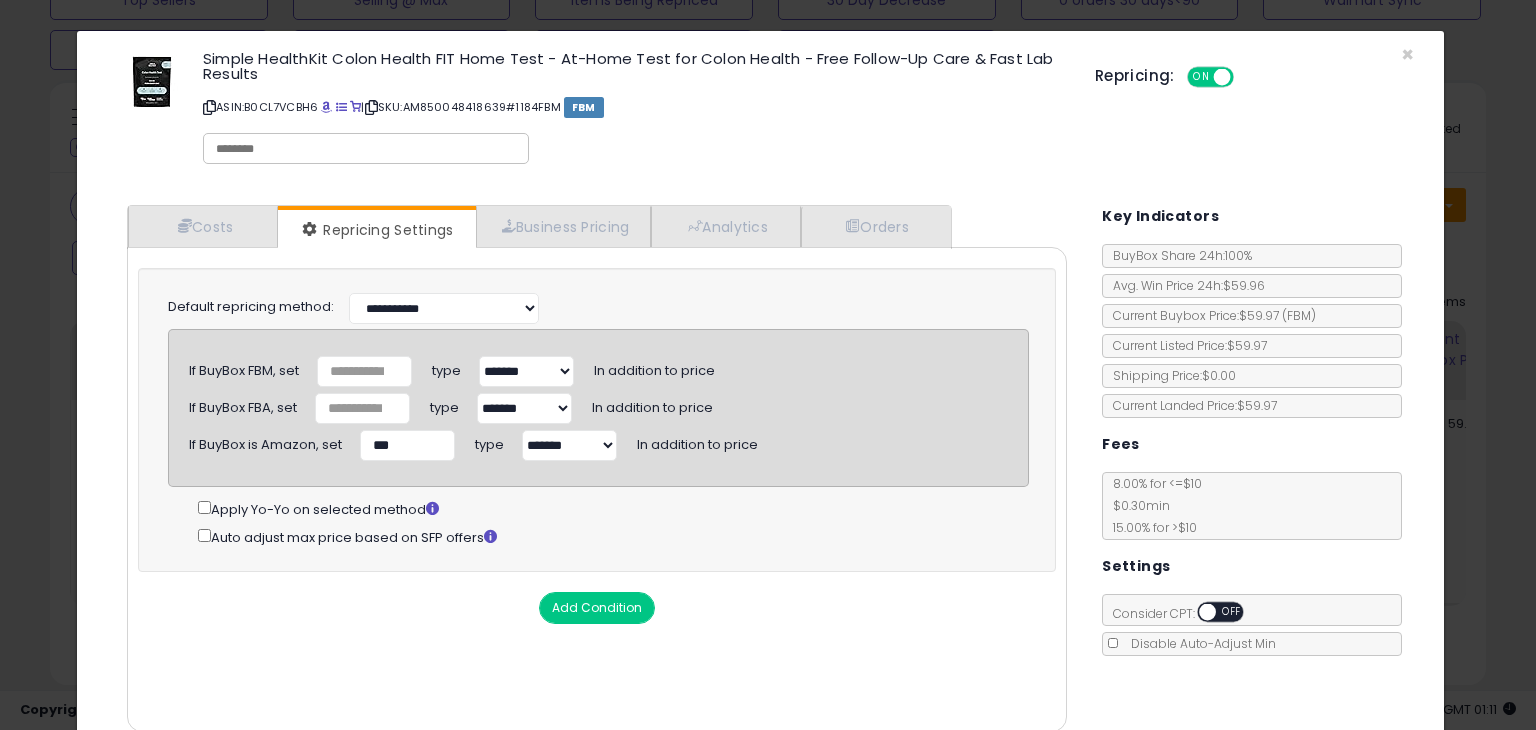 click on "× Close
Simple HealthKit Colon Health FIT Home Test - At-Home Test for Colon Health - Free Follow-Up Care & Fast Lab Results
ASIN:  B0CL7VCBH6
|
SKU:  AM850048418639#1184FBM
FBM
Repricing:
ON   OFF" 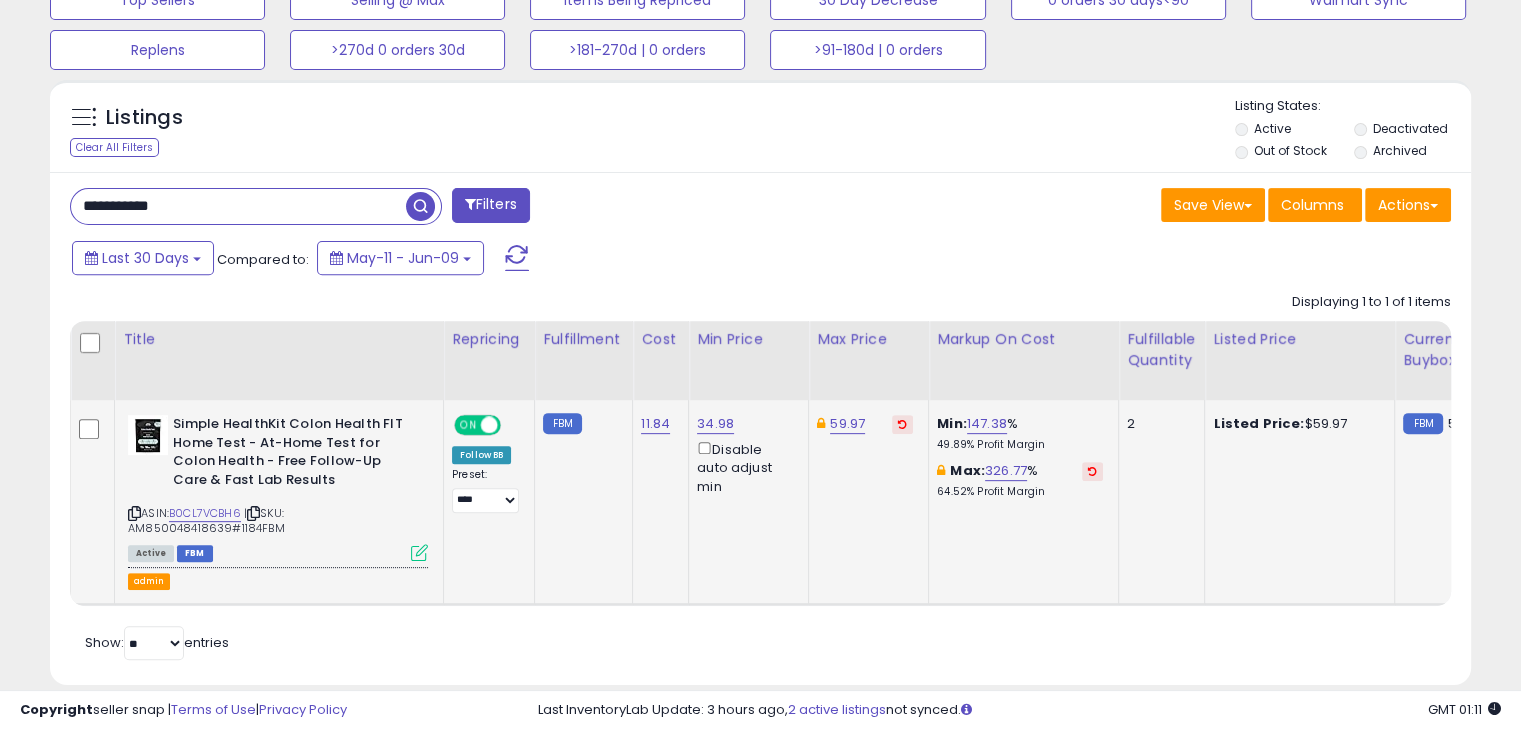 scroll, scrollTop: 409, scrollLeft: 822, axis: both 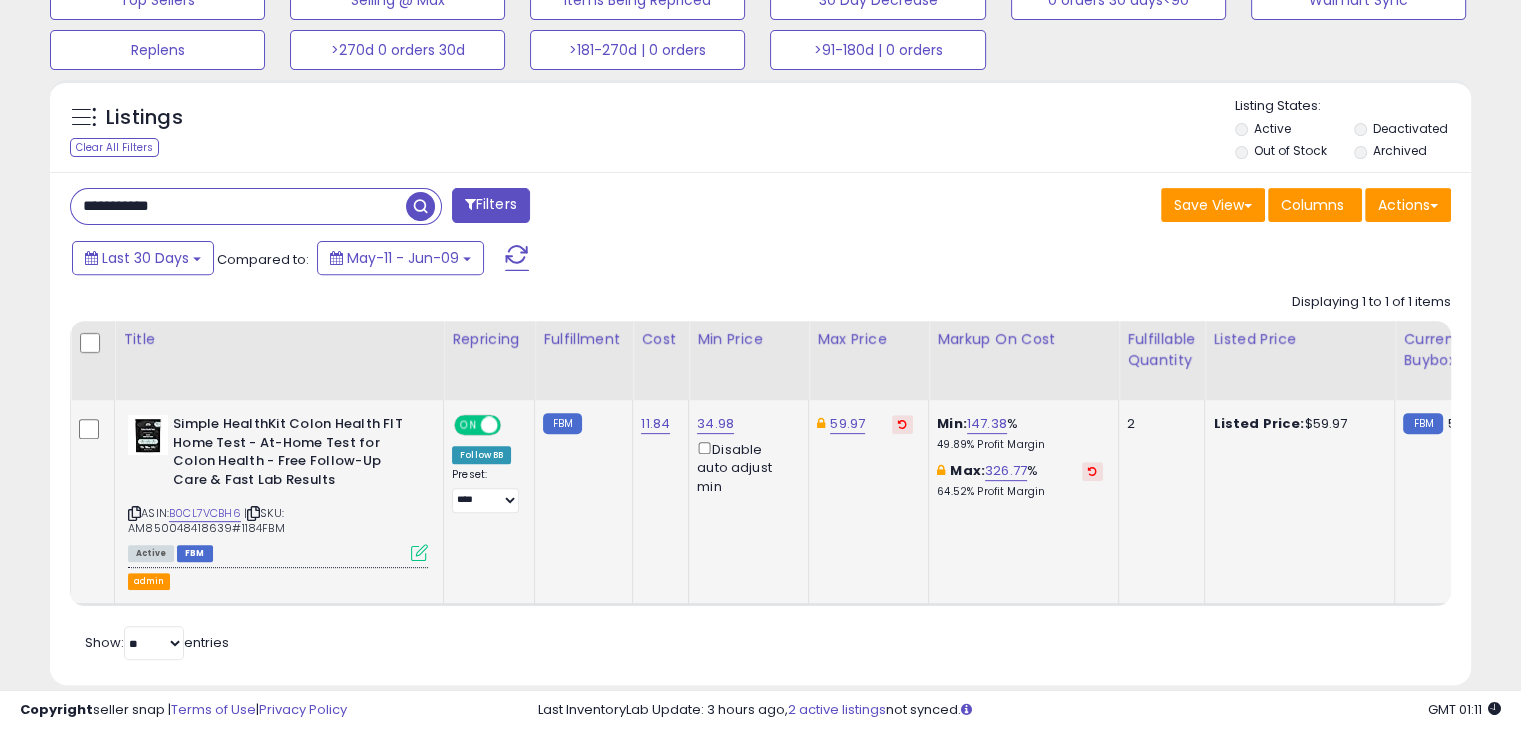 click on "**********" 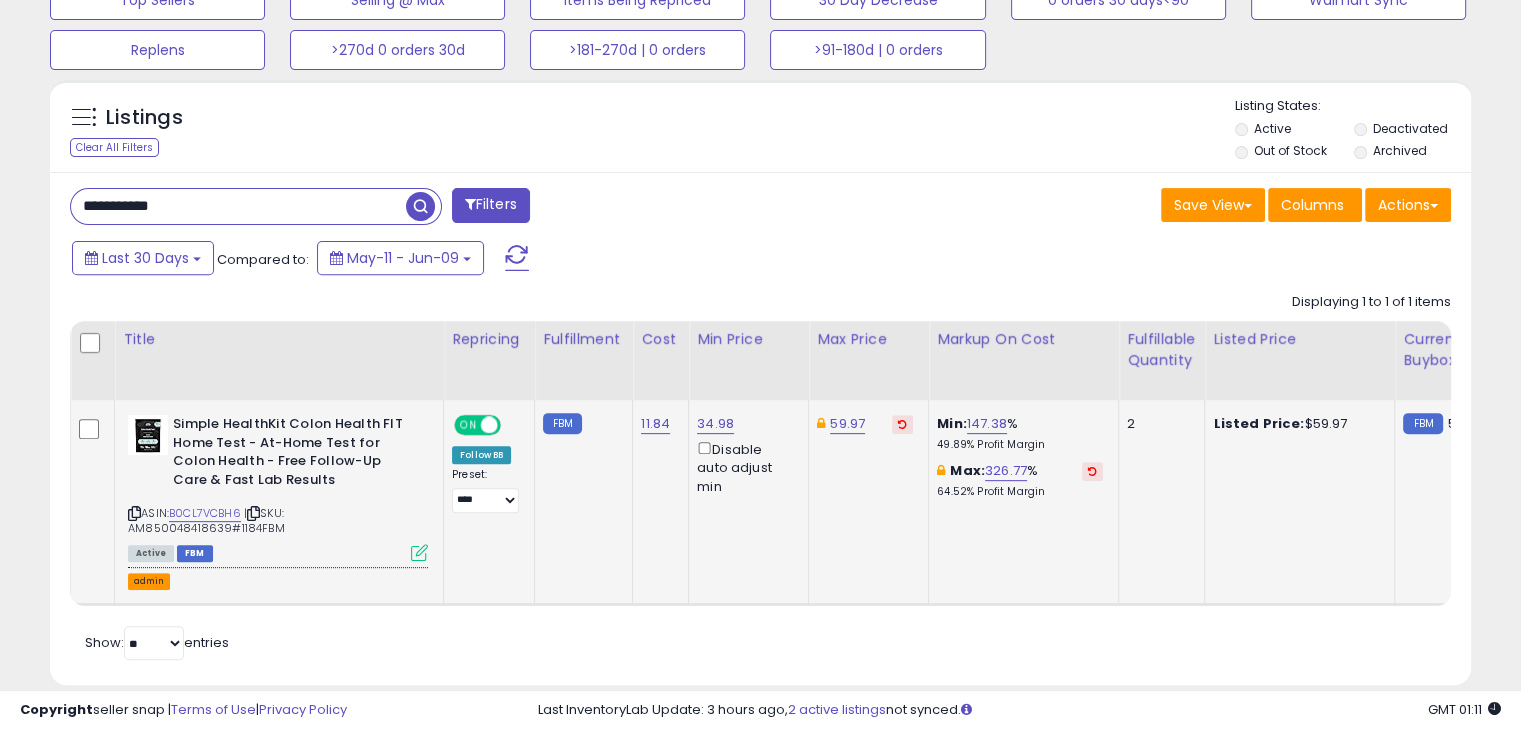 click on "admin" at bounding box center (149, 581) 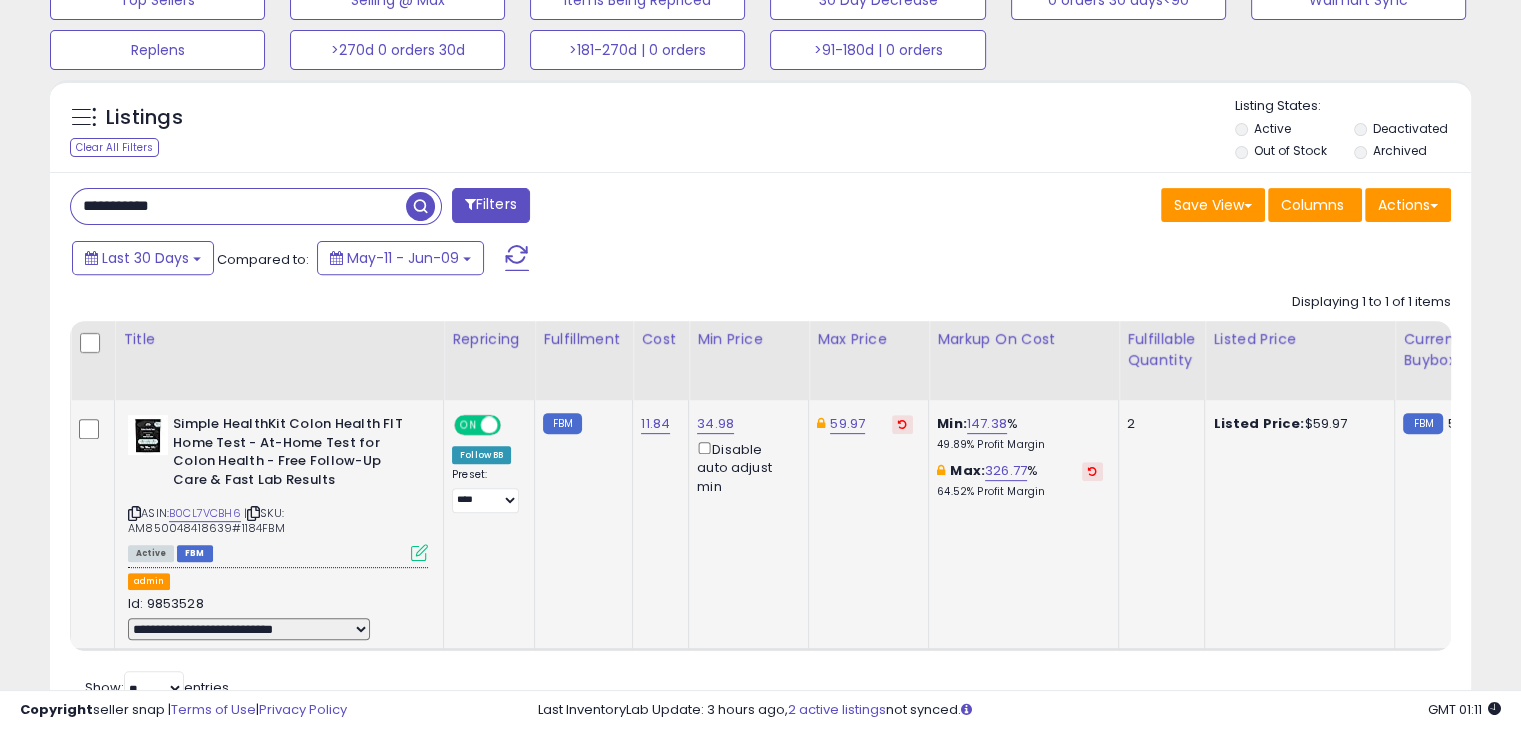 click on "**********" at bounding box center (249, 629) 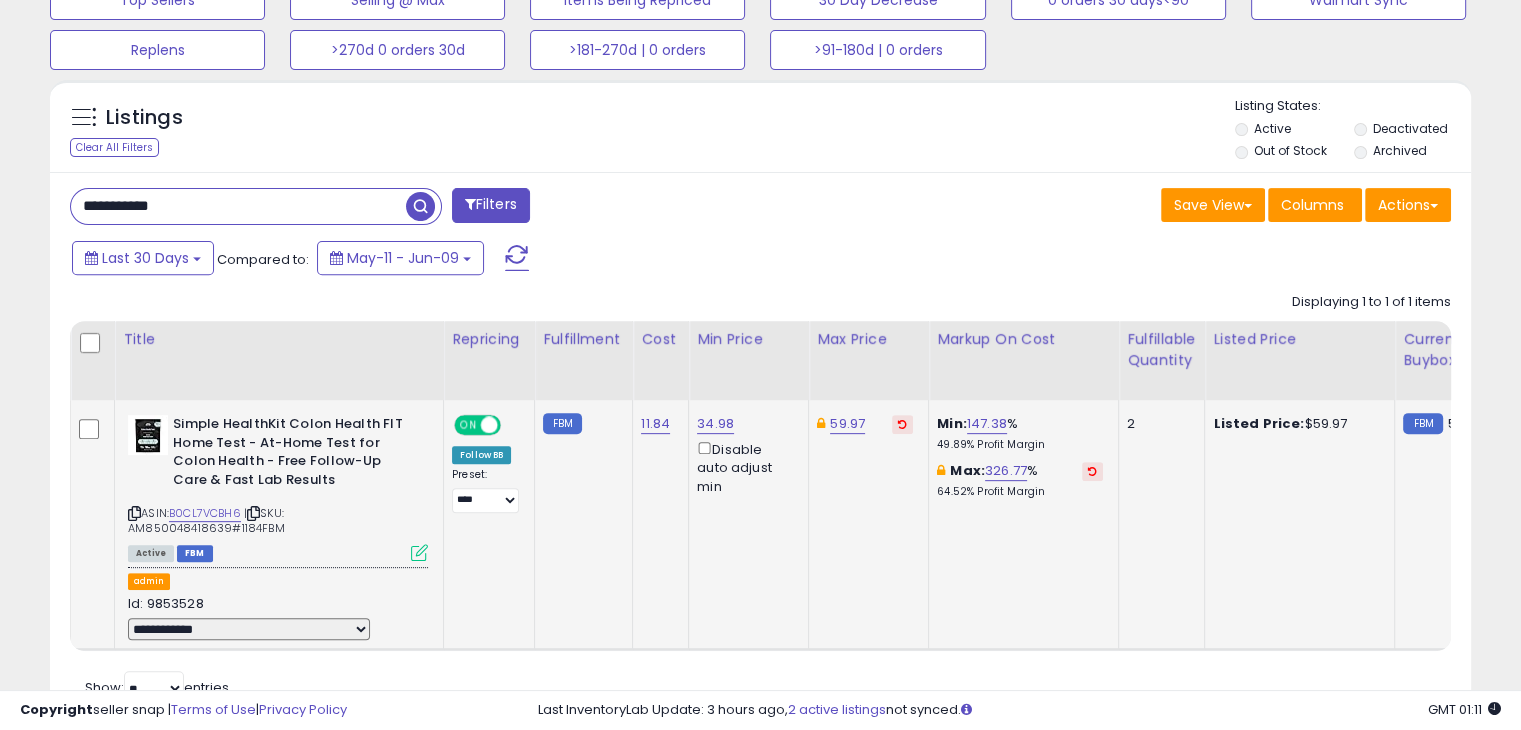 click on "**********" at bounding box center [249, 629] 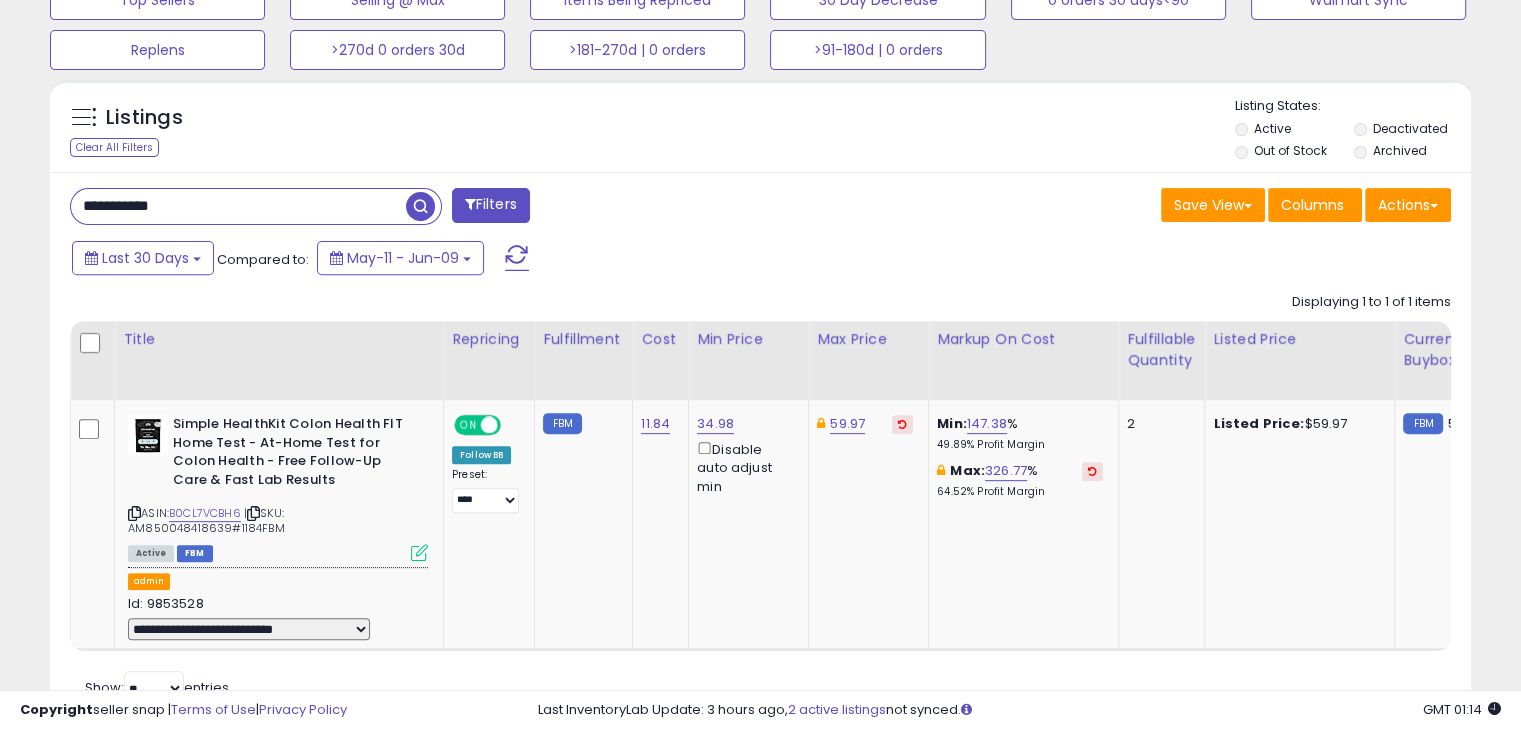click on "**********" at bounding box center [760, 451] 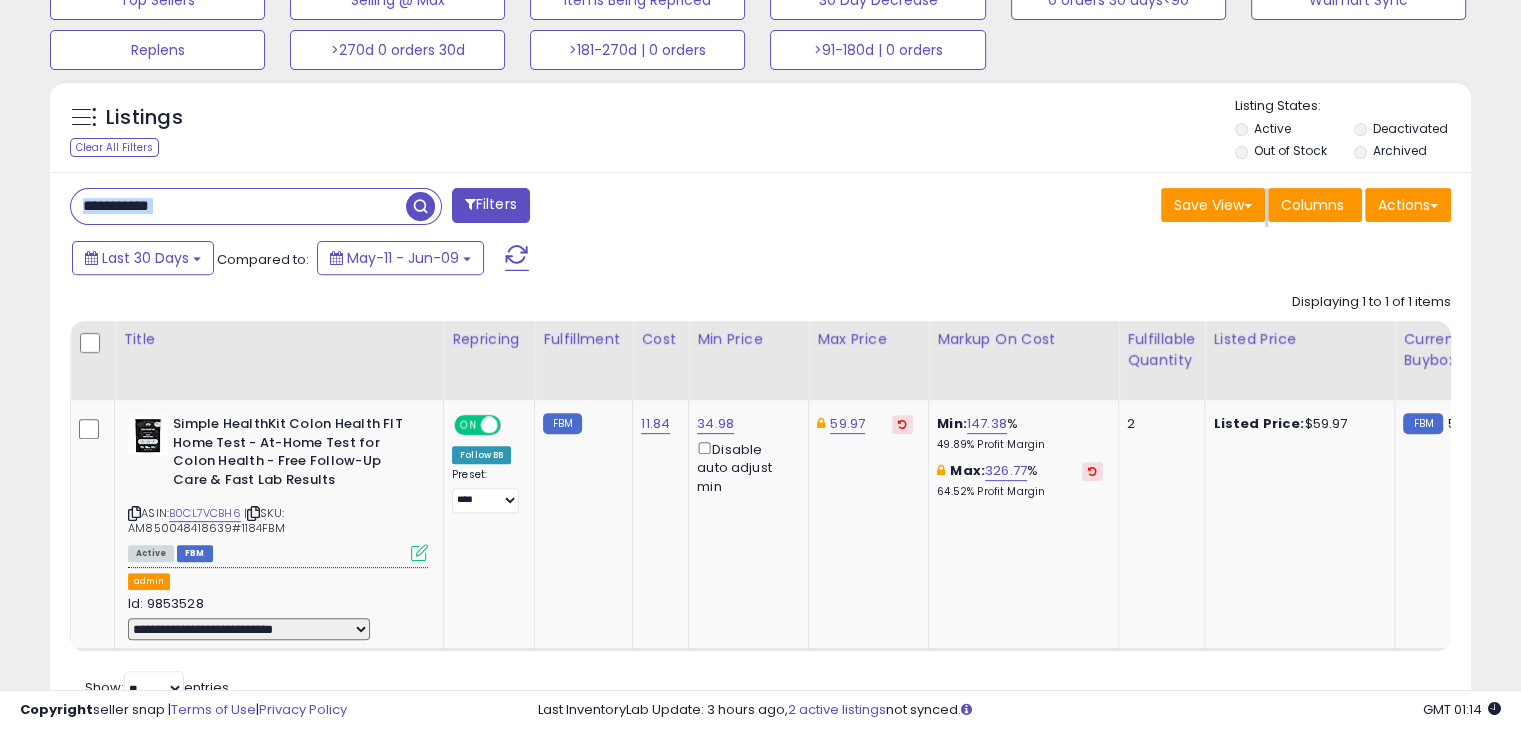 click on "**********" at bounding box center (760, 451) 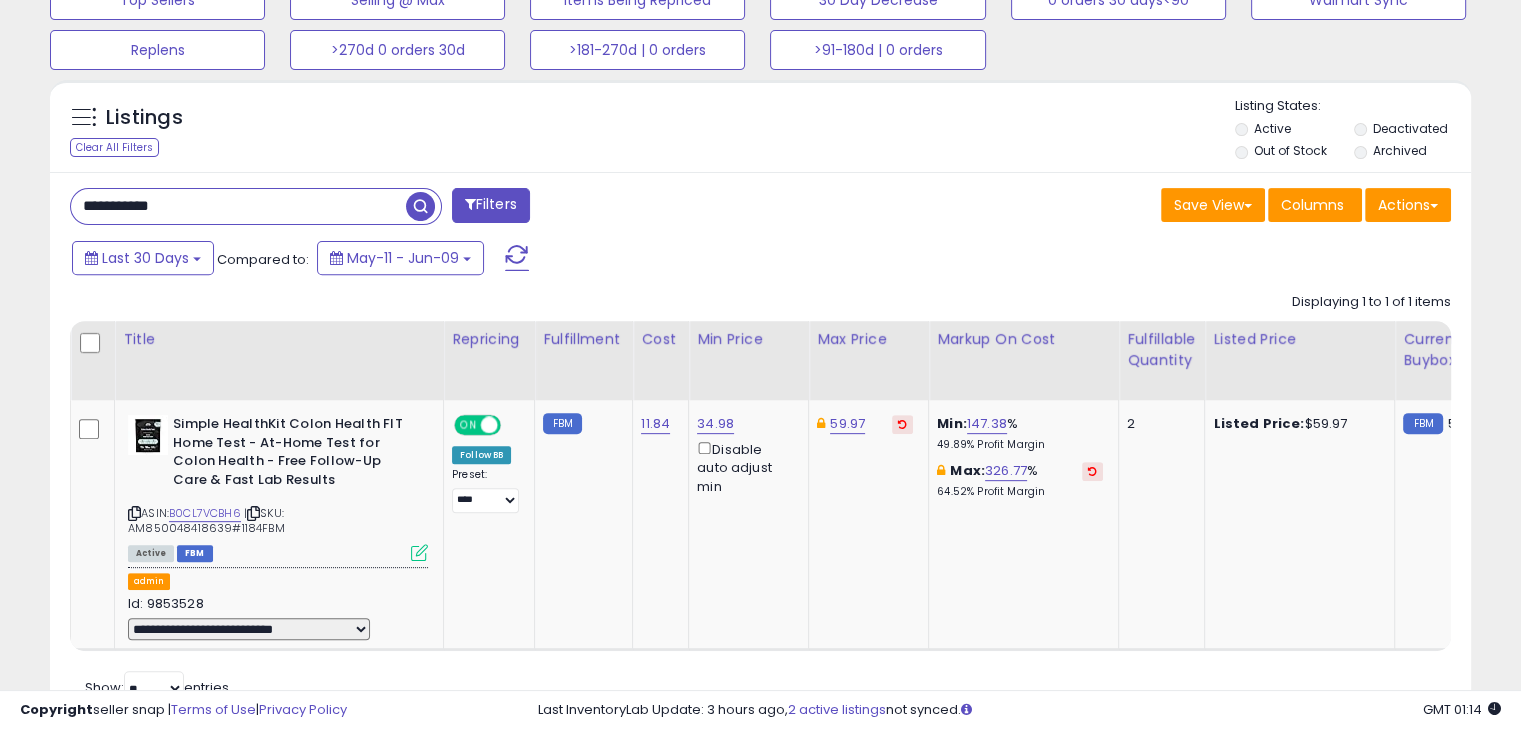 click on "**********" at bounding box center [238, 206] 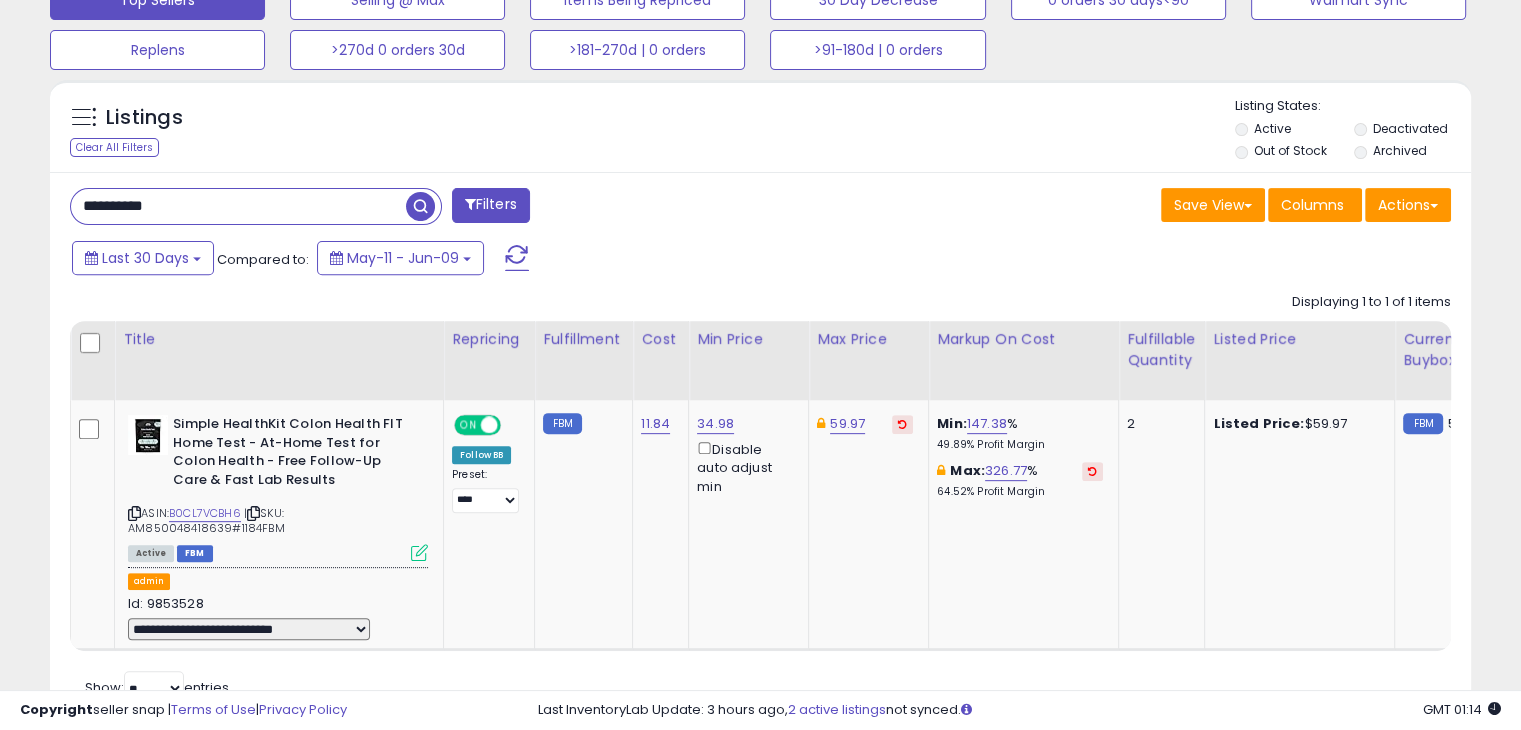 type on "**********" 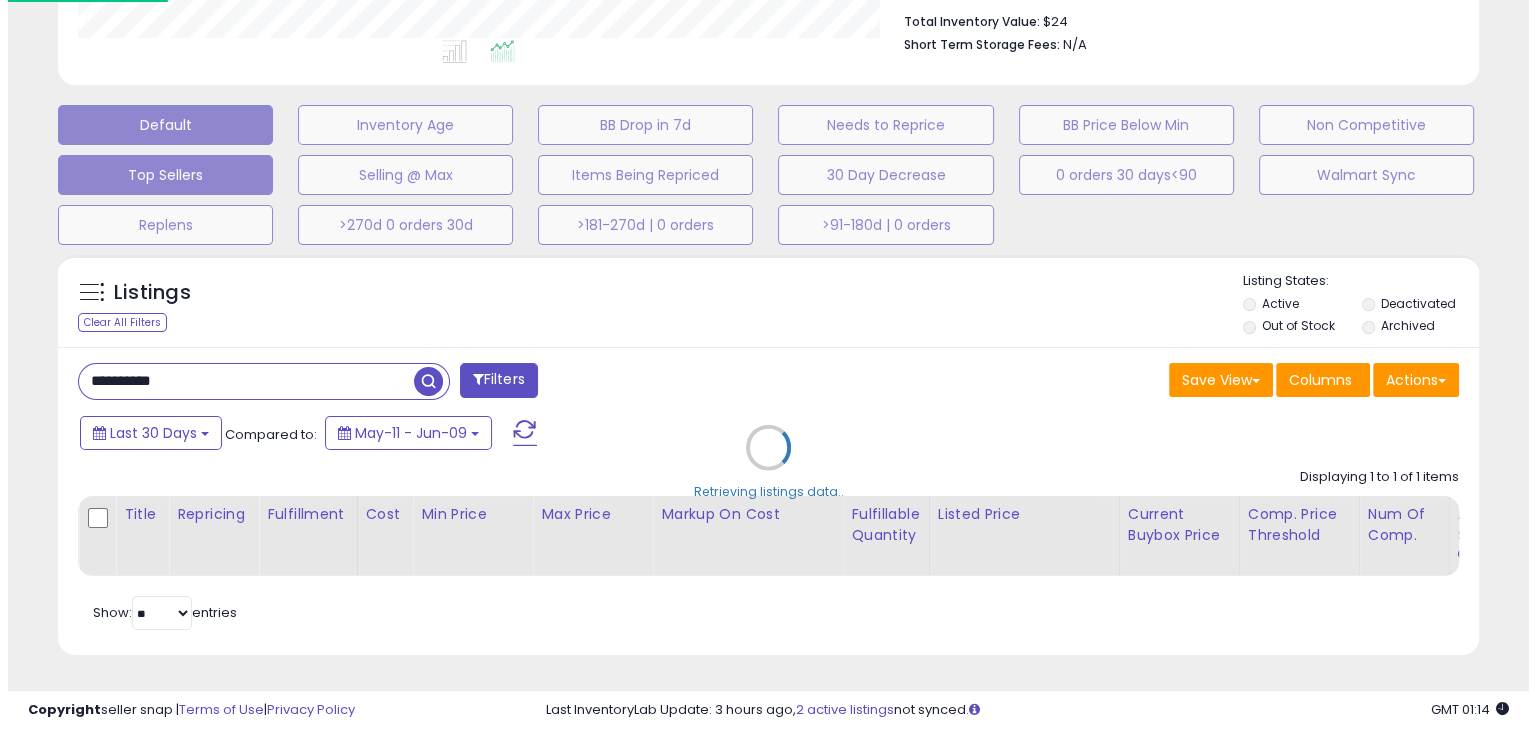 scroll, scrollTop: 540, scrollLeft: 0, axis: vertical 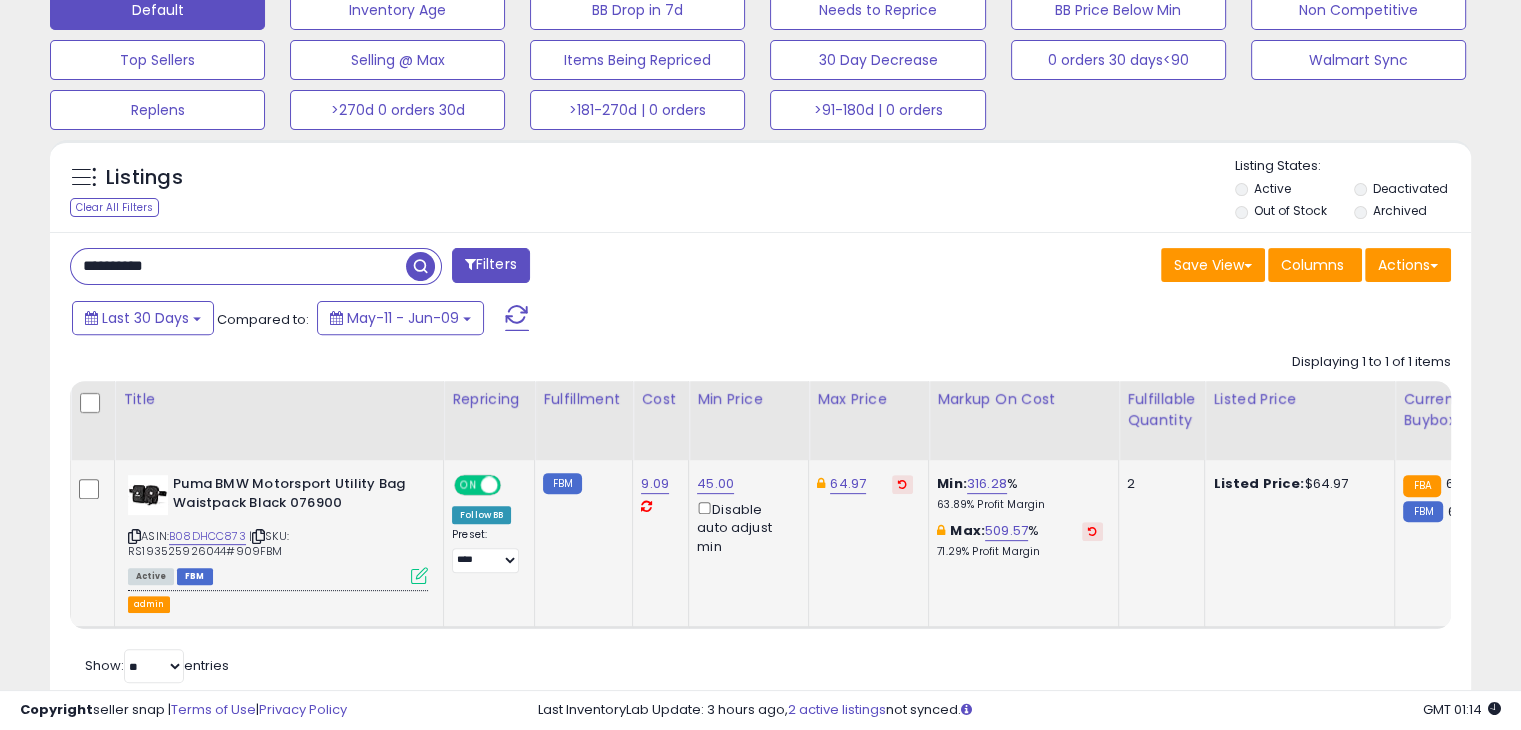 click on "|   SKU: RS193525926044#909FBM" at bounding box center (208, 543) 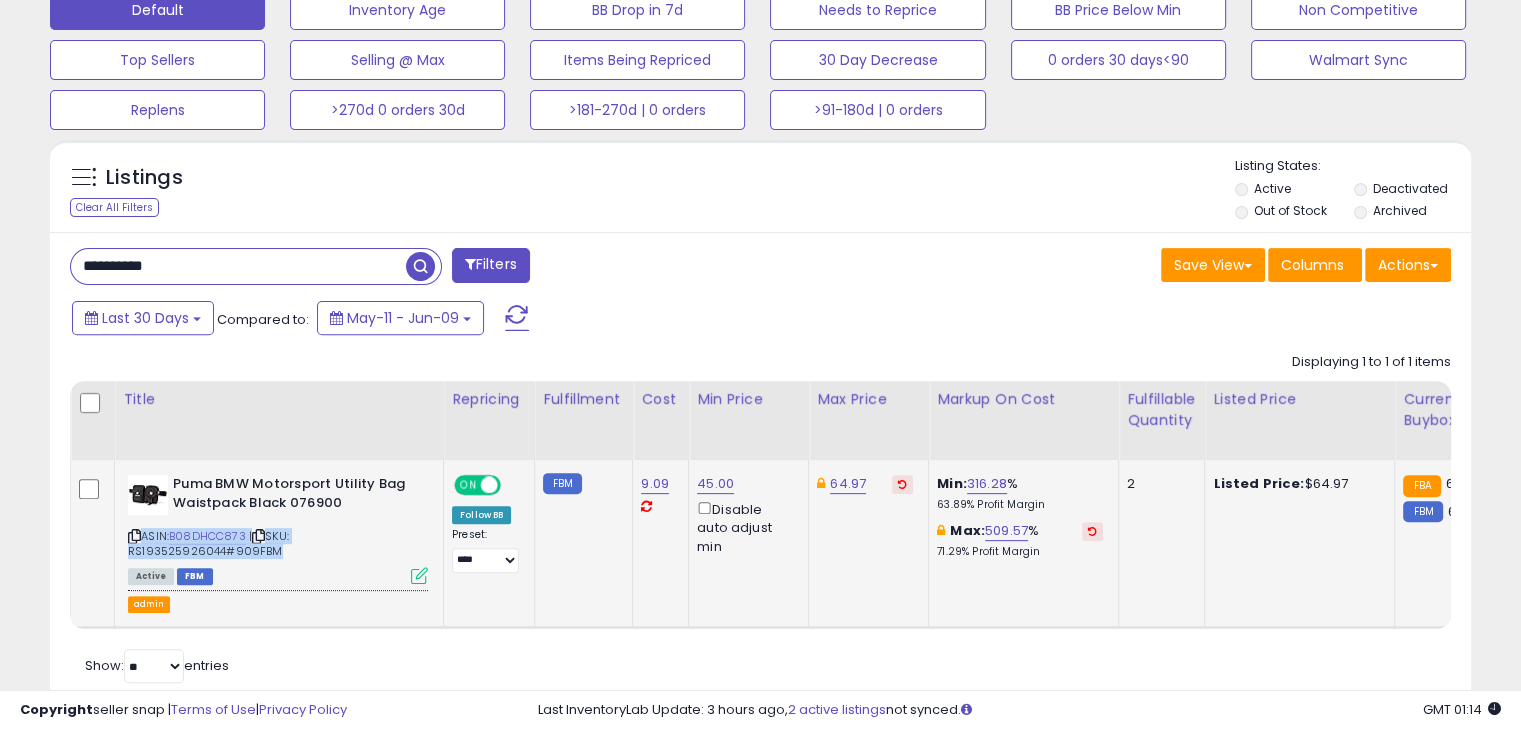 click on "|   SKU: RS193525926044#909FBM" at bounding box center [208, 543] 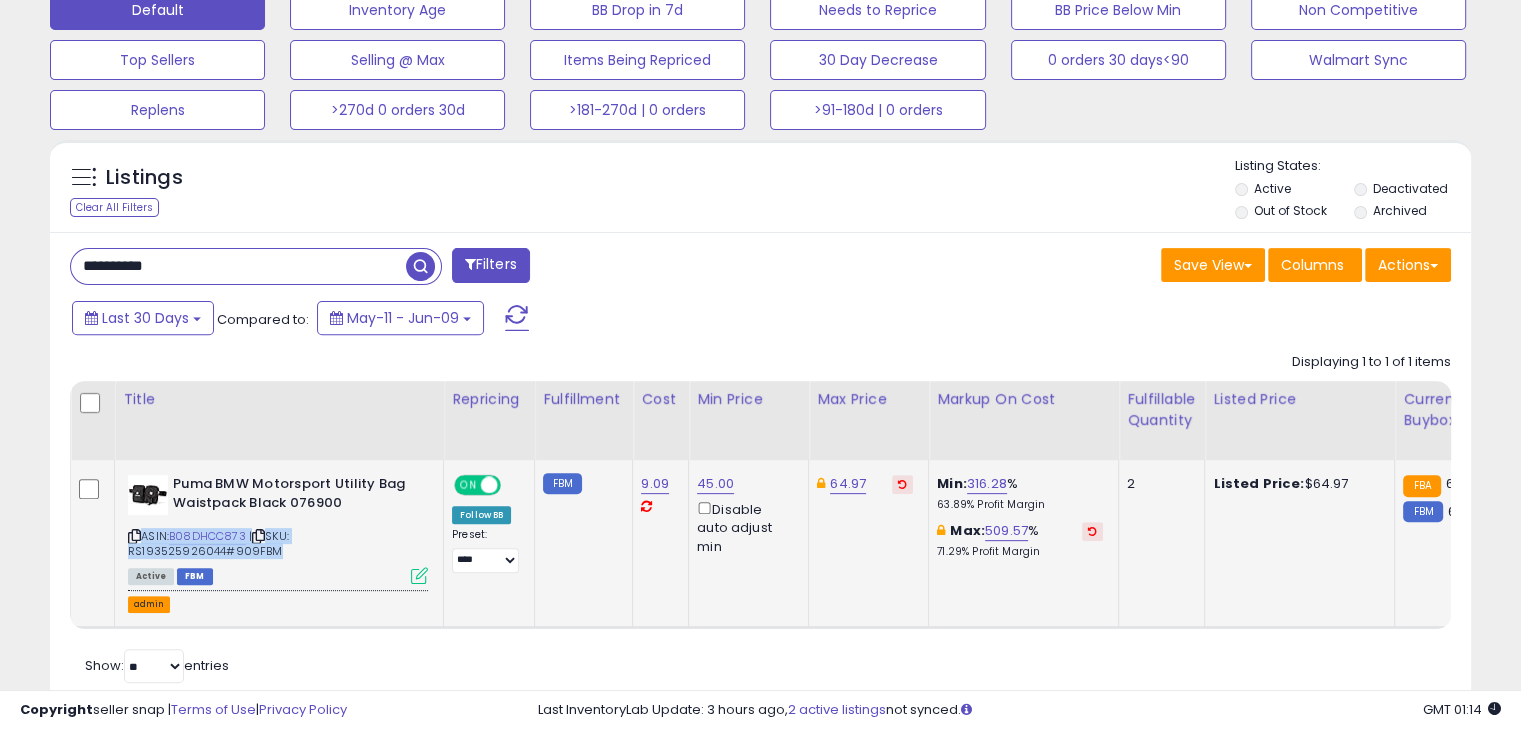 click on "admin" at bounding box center (149, 604) 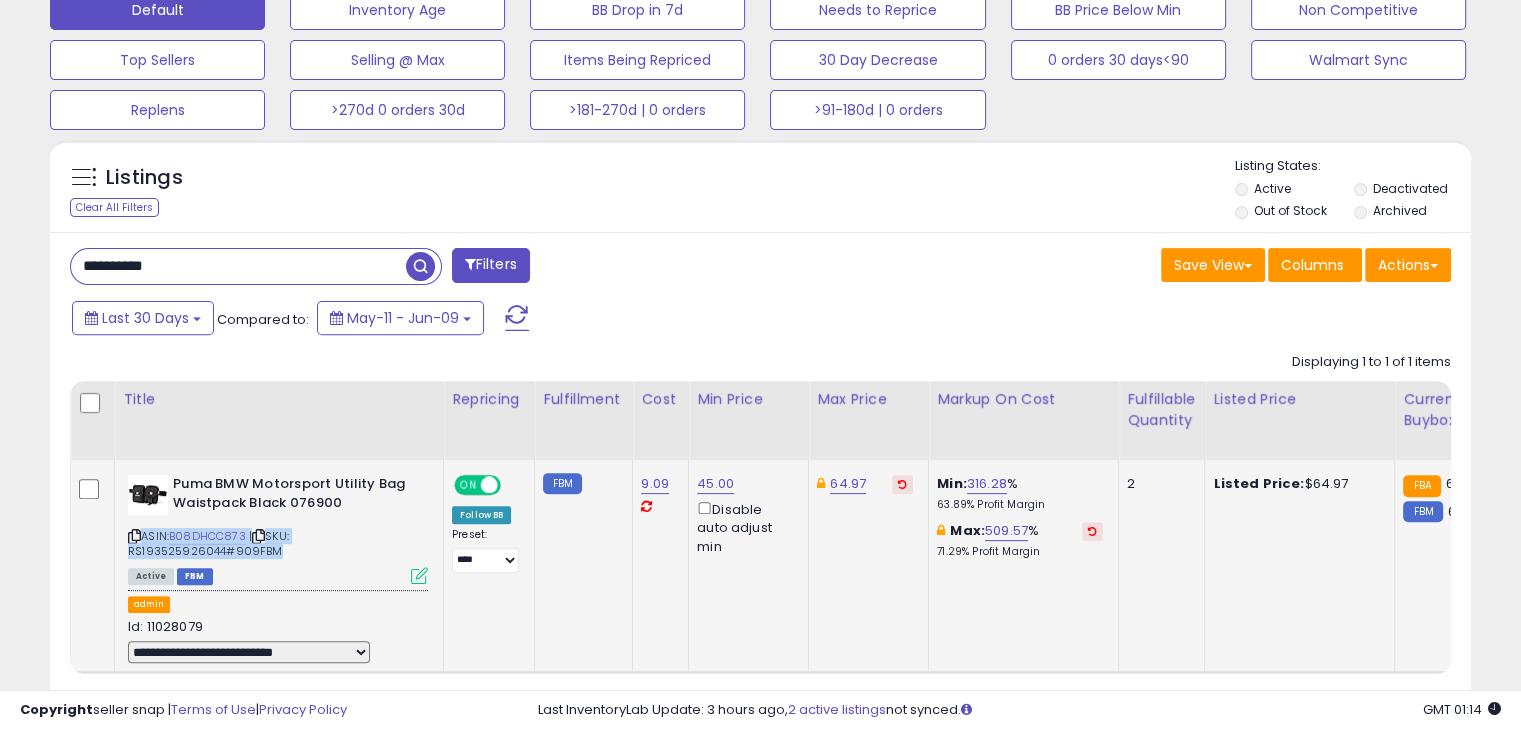 click on "**********" at bounding box center (249, 652) 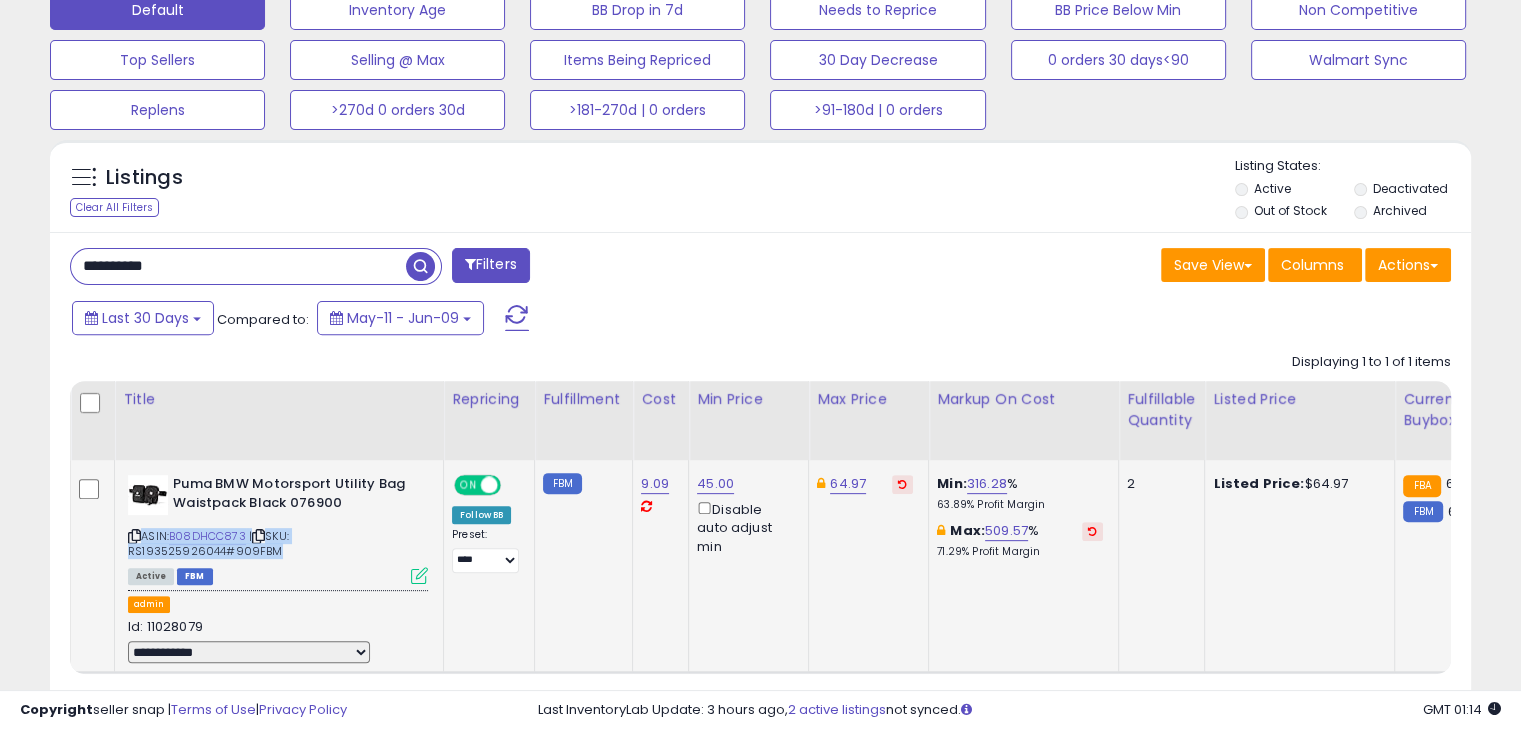 click on "**********" at bounding box center (249, 652) 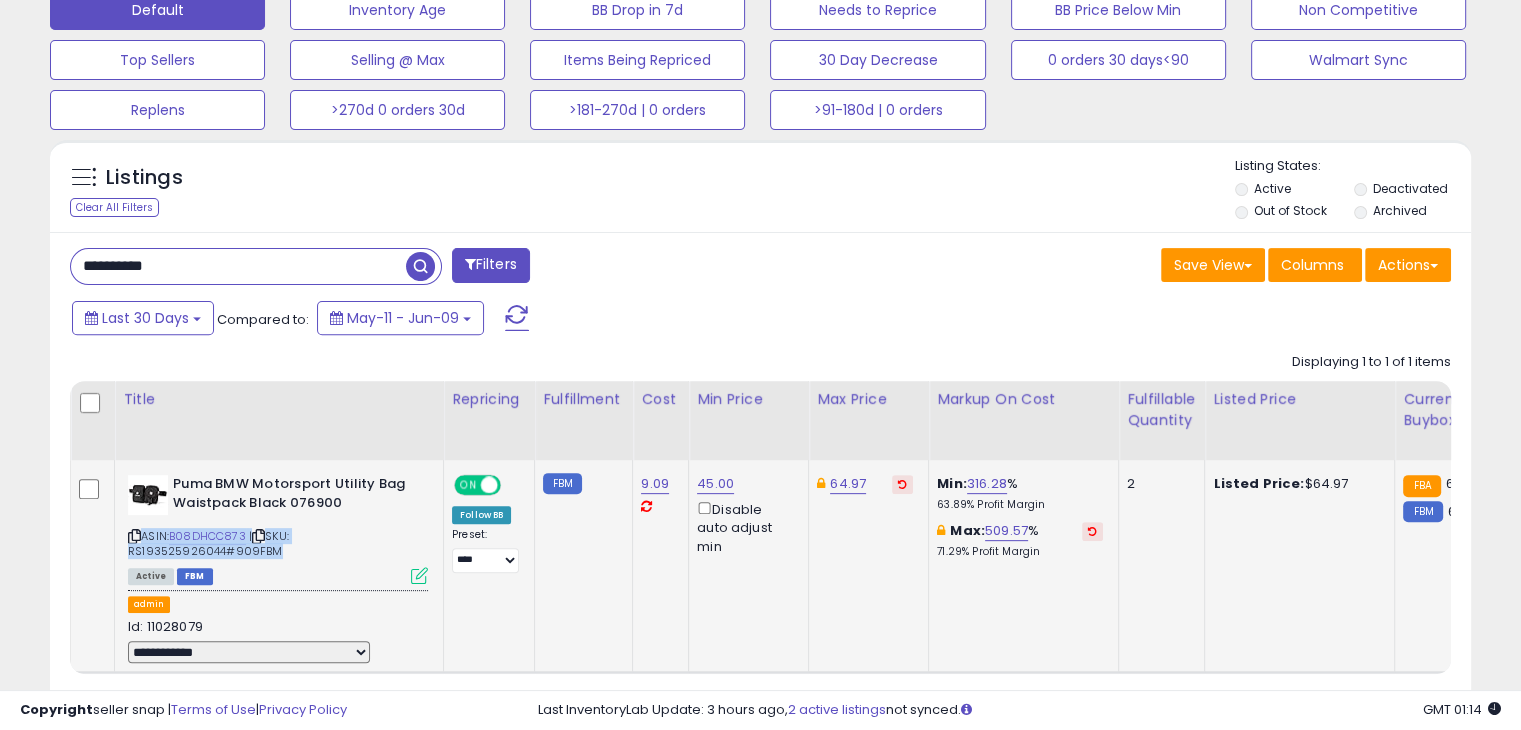 select 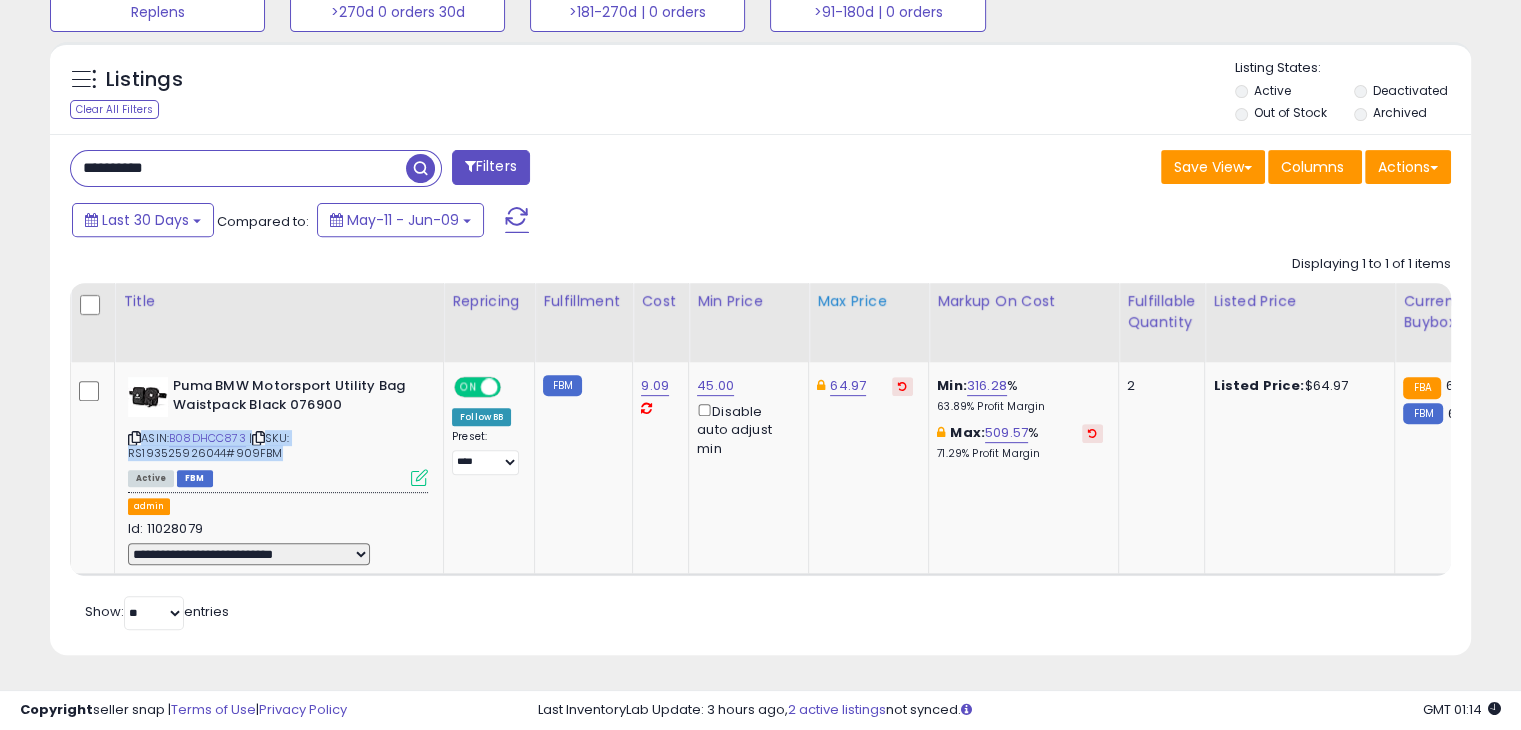 scroll, scrollTop: 751, scrollLeft: 0, axis: vertical 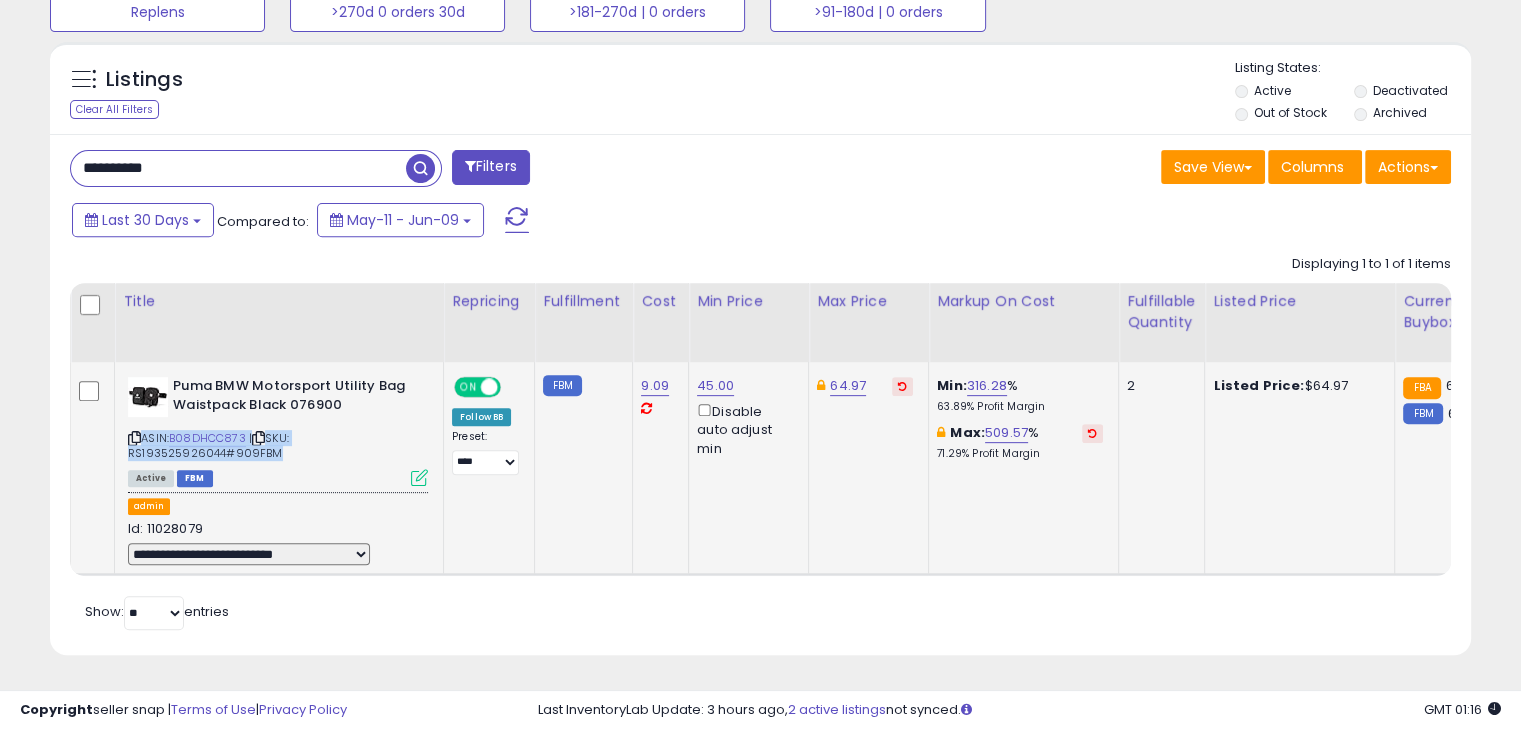 click on "|   SKU: RS193525926044#909FBM" at bounding box center [208, 445] 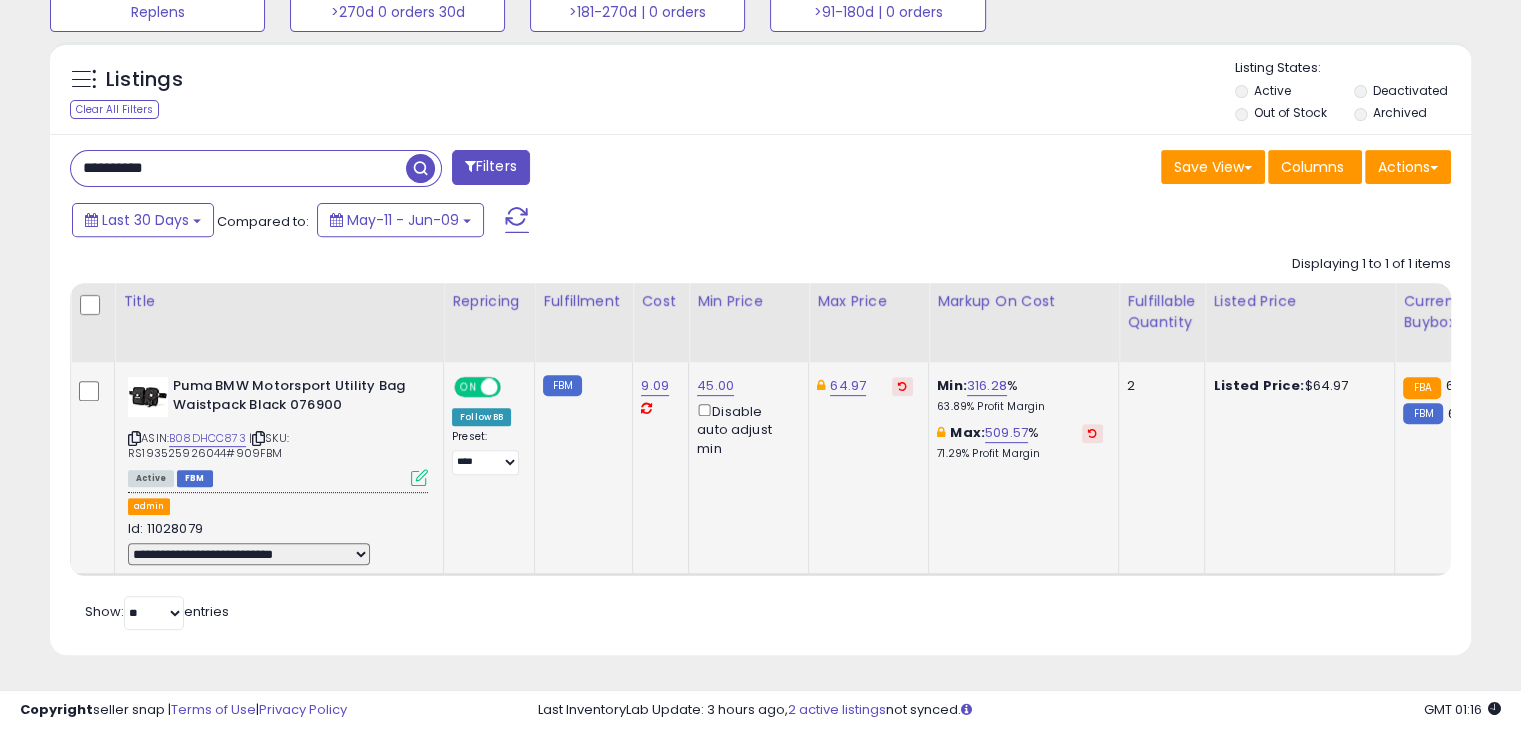 click on "|   SKU: RS193525926044#909FBM" at bounding box center [208, 445] 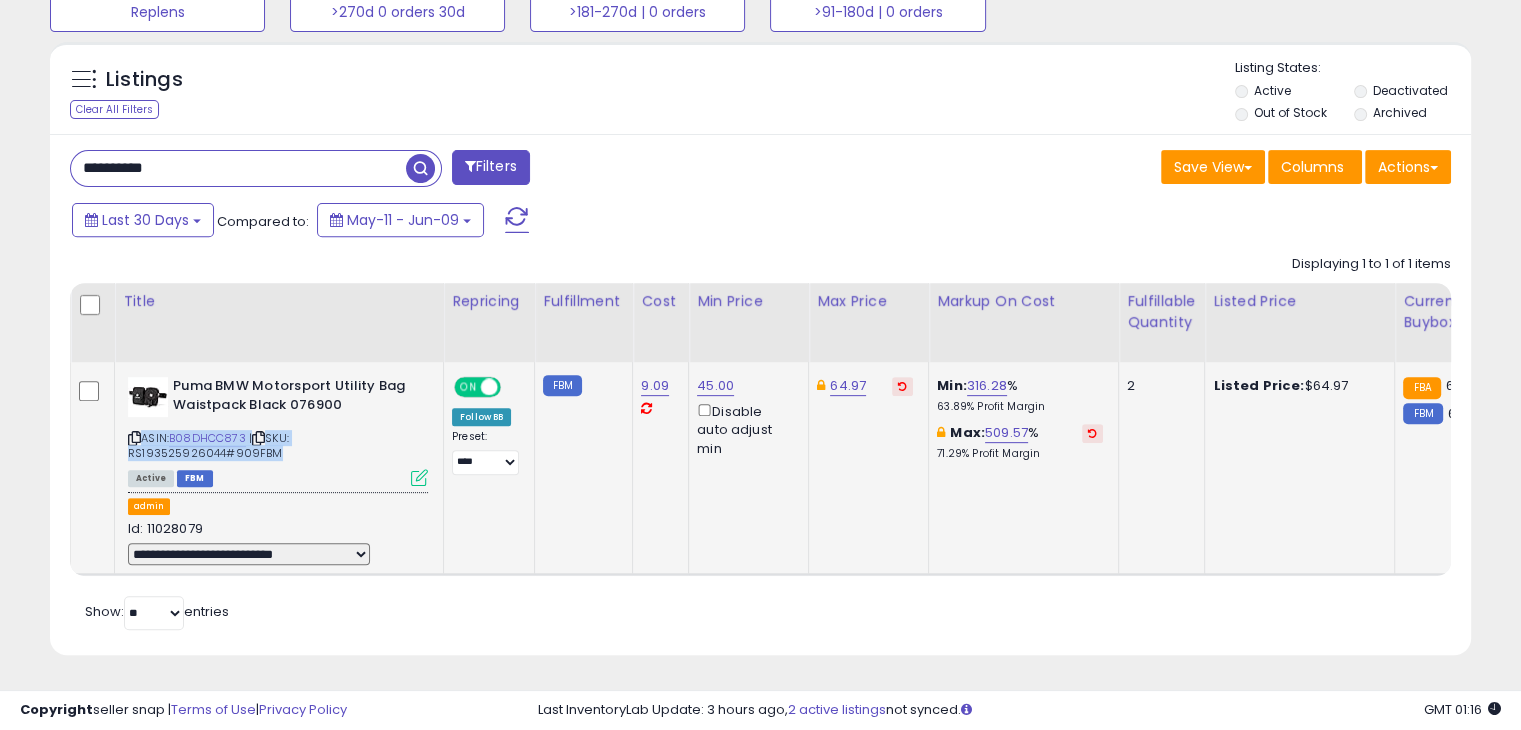 click on "|   SKU: RS193525926044#909FBM" at bounding box center (208, 445) 